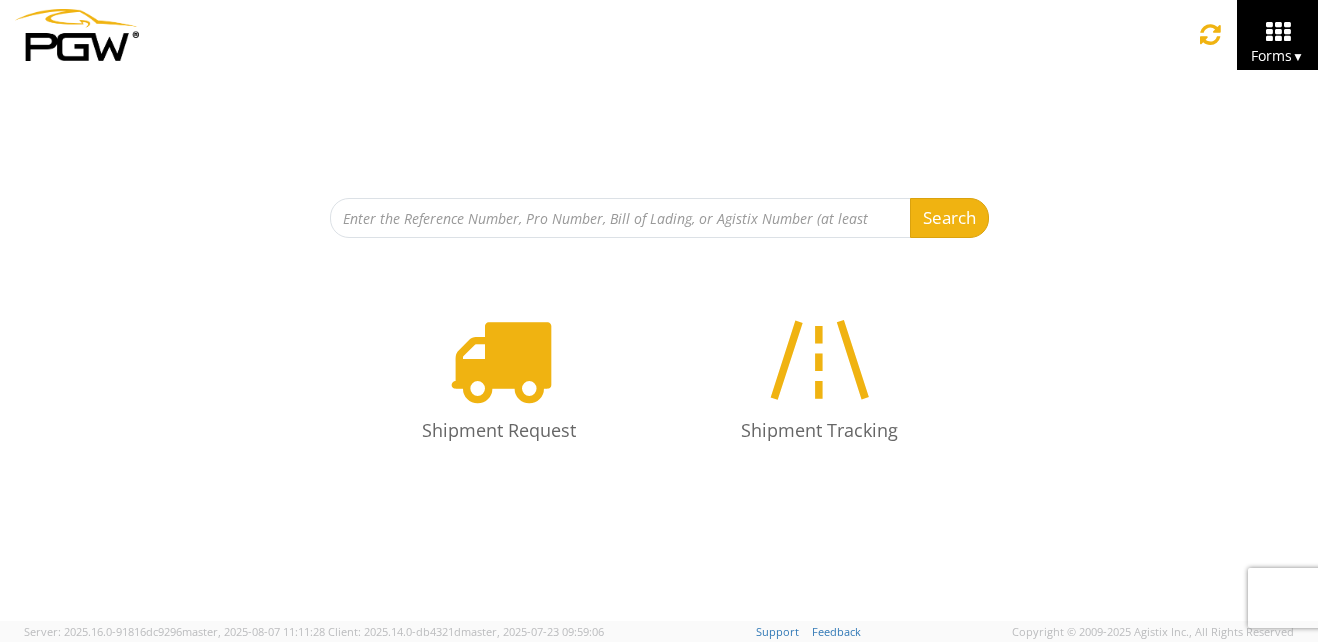scroll, scrollTop: 0, scrollLeft: 0, axis: both 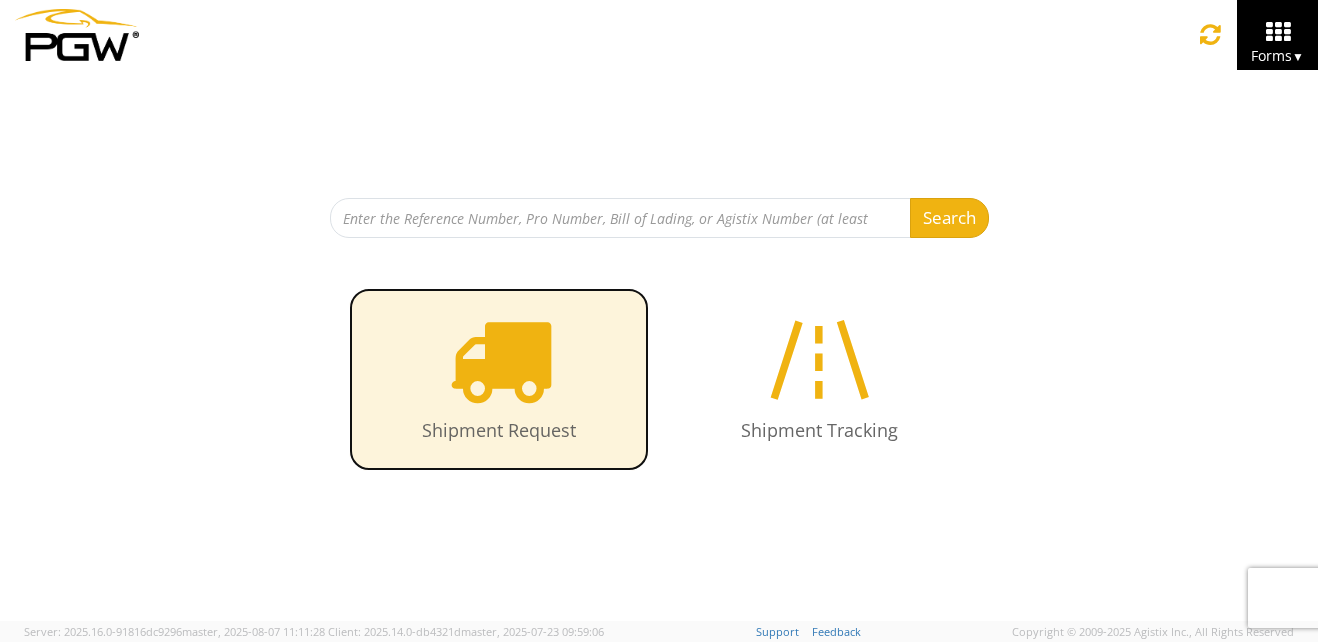 click at bounding box center [499, 359] 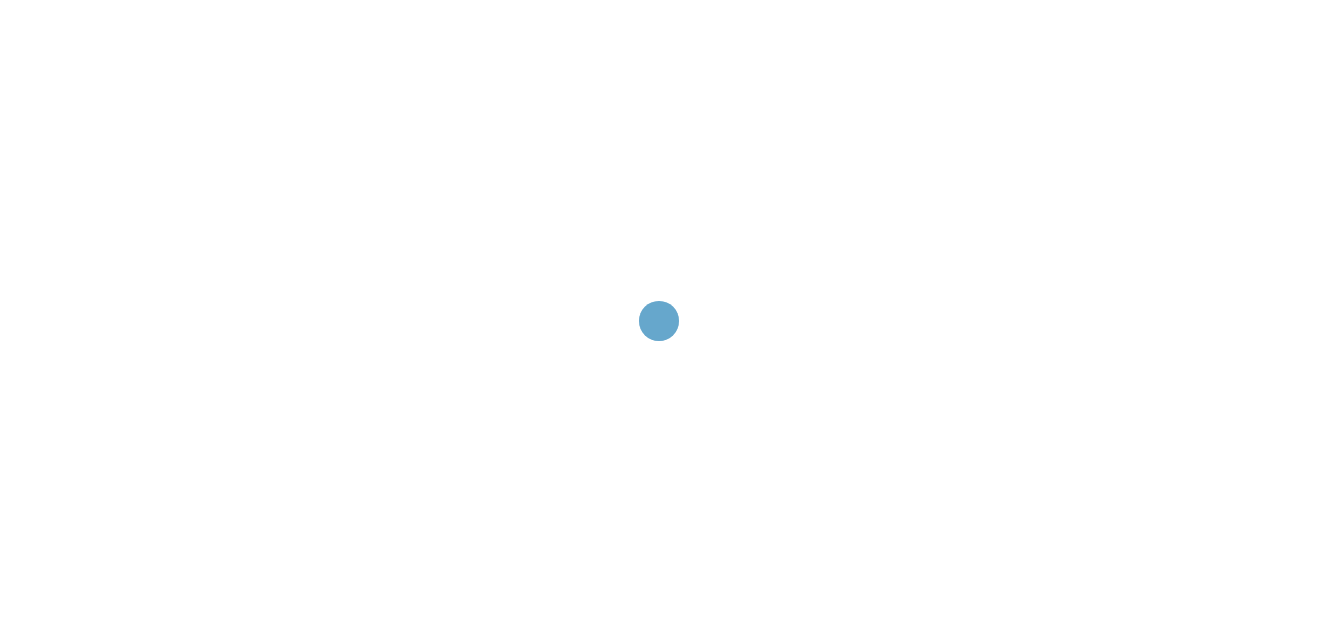 scroll, scrollTop: 0, scrollLeft: 0, axis: both 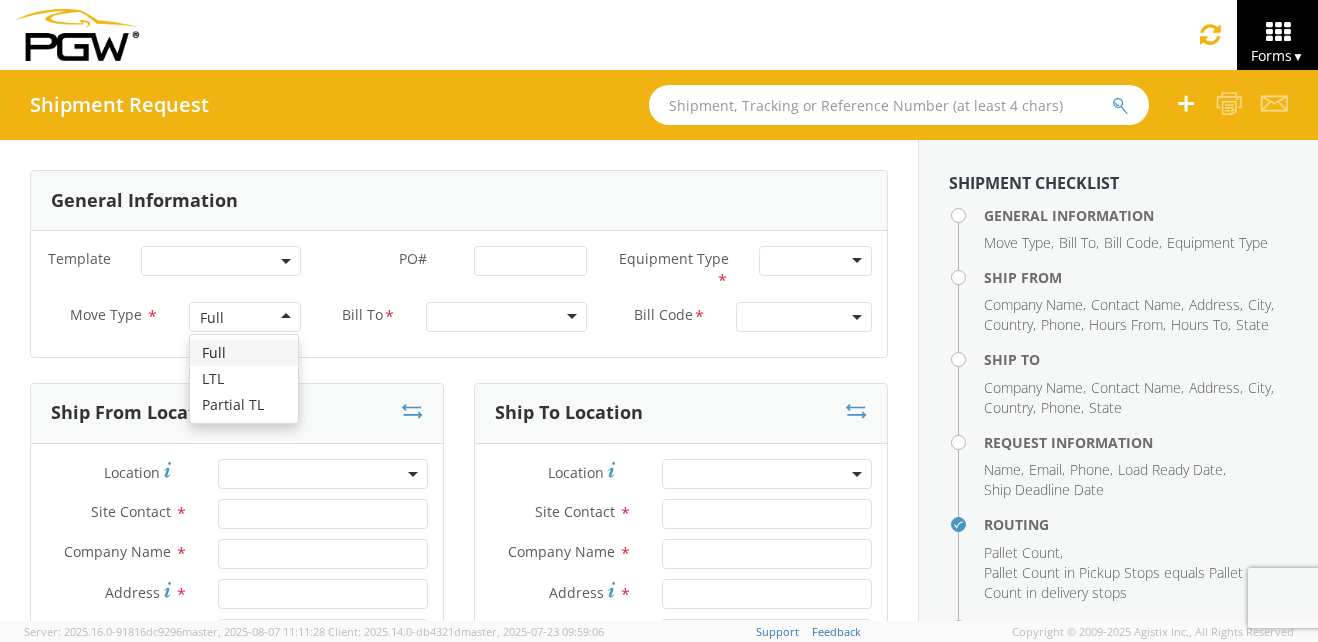 click on "Full" at bounding box center (245, 317) 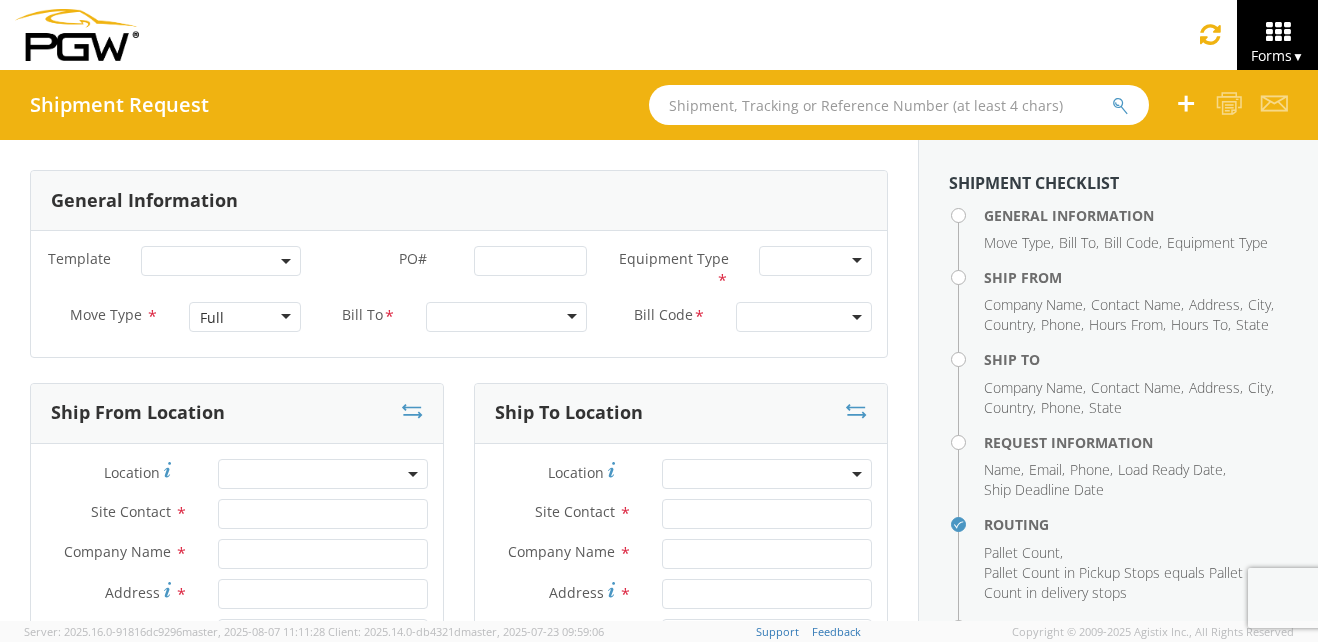 click on "Template        *                                                           PO#        *                                                           Equipment Type        *             28’ Box Van 53’ Dry Van Dropdeck (van) Flatbed Lowboy (flatbed)                                                   Move Type        *             Full Full Full LTL Partial TL                                               Bill To        *             5329 - PGW autoglass - Chillicothe 5331 - PGW autoglass - IT 5333  - PGW Autoglass - US Truckload 5335 - PGW autoglass - West Coast Distribution 5365 - PGW autoglass-Supply Chain 5401 - PGW autoglass - Shreveport Mansfield Rd 5403 - PGW autoglass - Amarillo 5404 - PGW autoglass - Gardena 5405 - PGW autoglass - Warren 5407-PGW Autoglass -Phoenix Hub 5409 - PGW autoglass - Scranton 5411 - PGW autoglass - Lafayette 5412 - PGW autoglass - Mesa 5414 - PGW Auto Glass - Norcross 5418 - PGW autoglass - Denver 5419 - PGW autoglass - San Jose 5421 - PGW autoglass - Peoria" at bounding box center (459, 294) 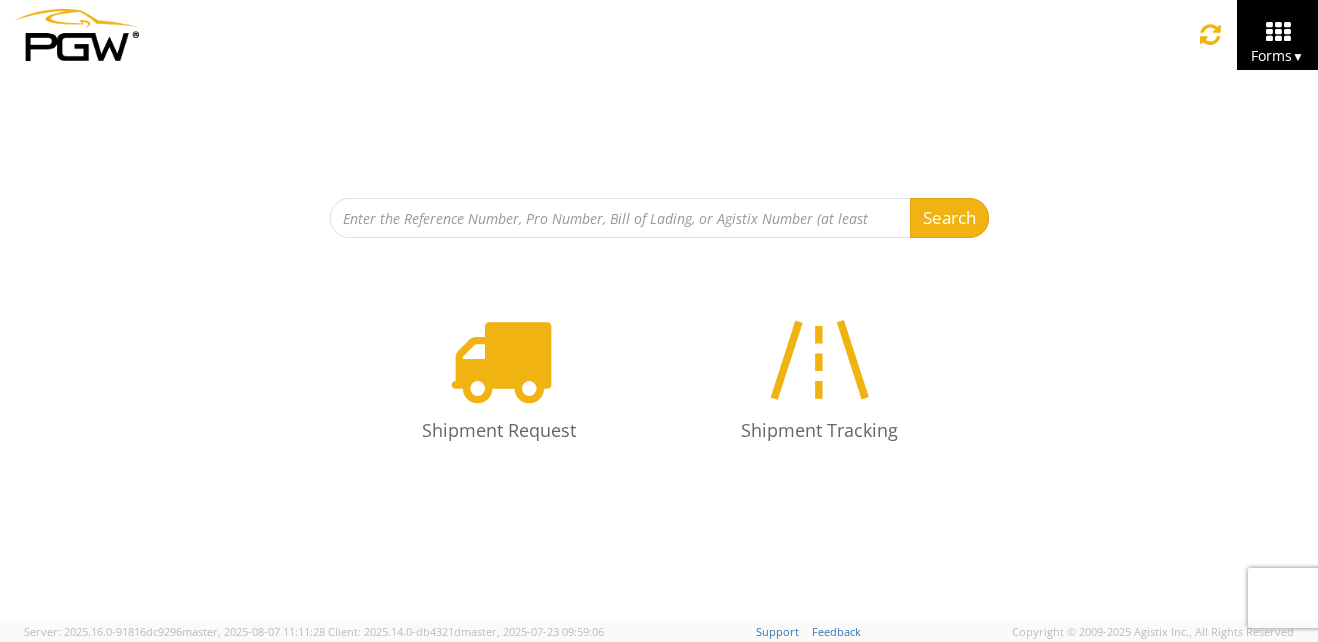 scroll, scrollTop: 0, scrollLeft: 0, axis: both 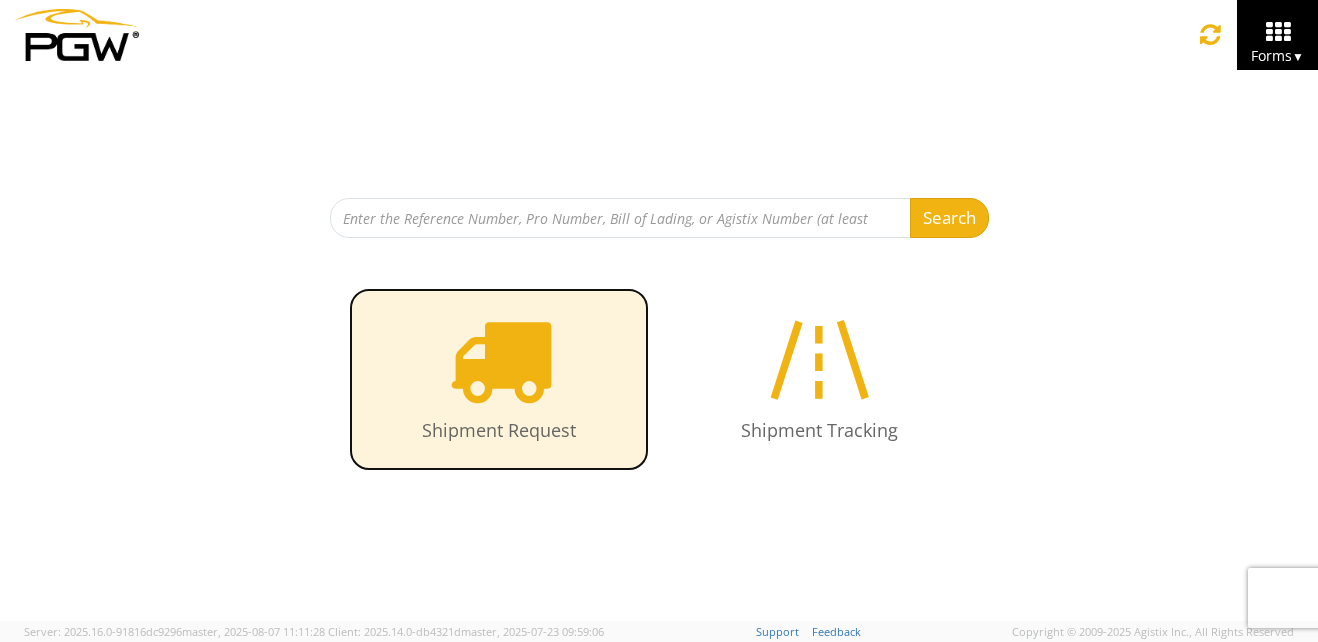 click at bounding box center (499, 359) 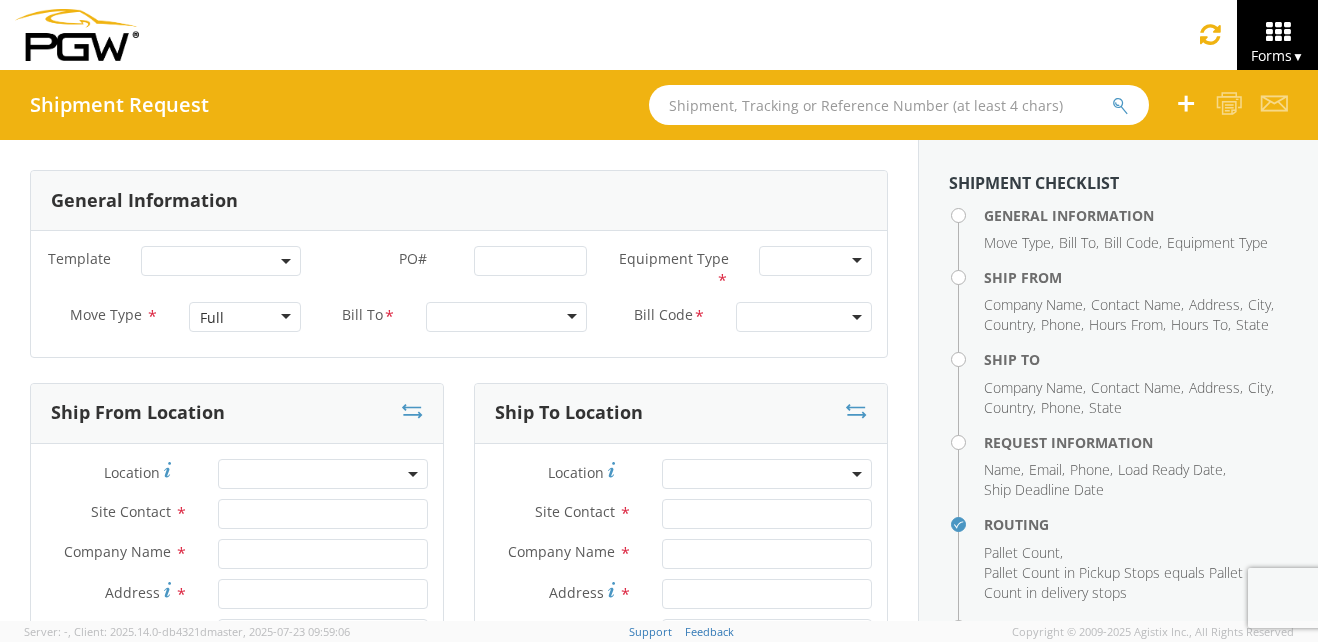 scroll, scrollTop: 0, scrollLeft: 0, axis: both 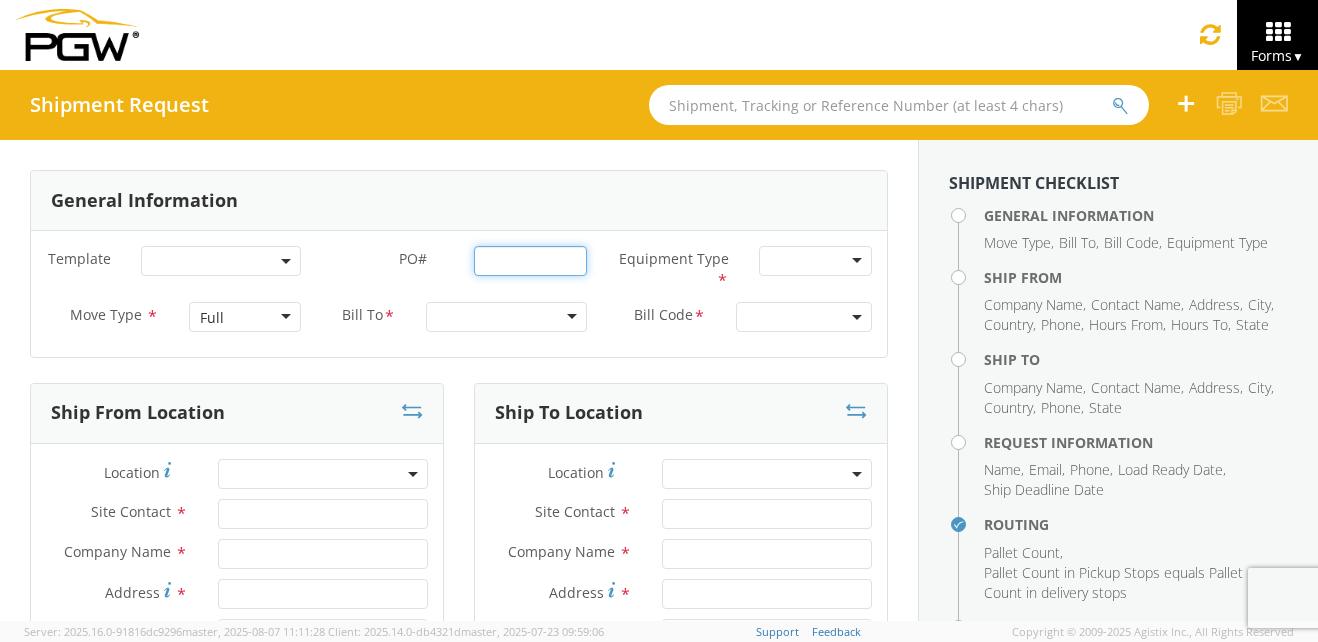 click on "PO#        *" at bounding box center (530, 261) 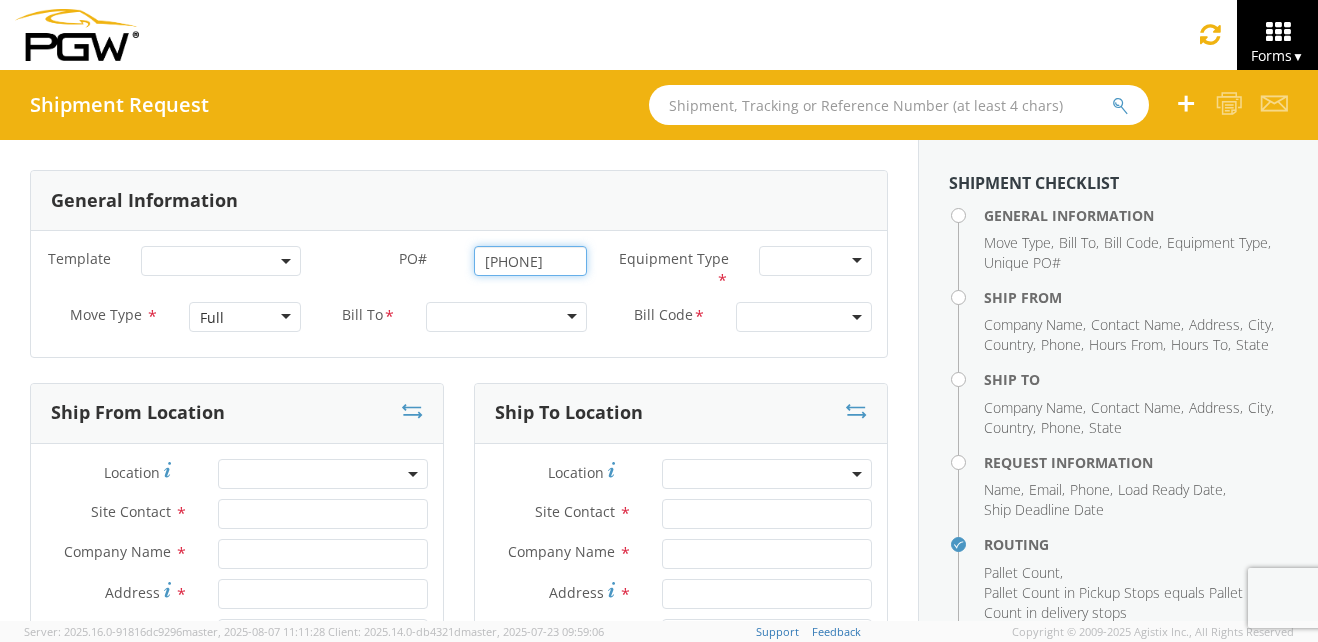 type on "[PHONE]" 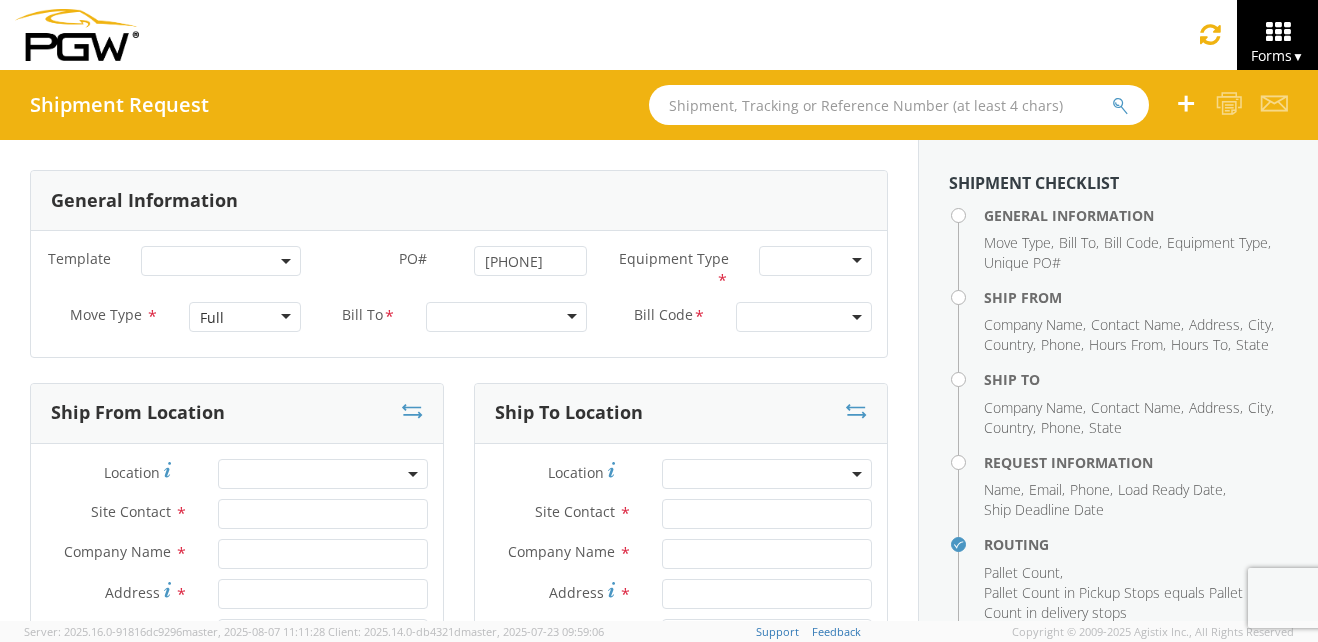 click at bounding box center (815, 261) 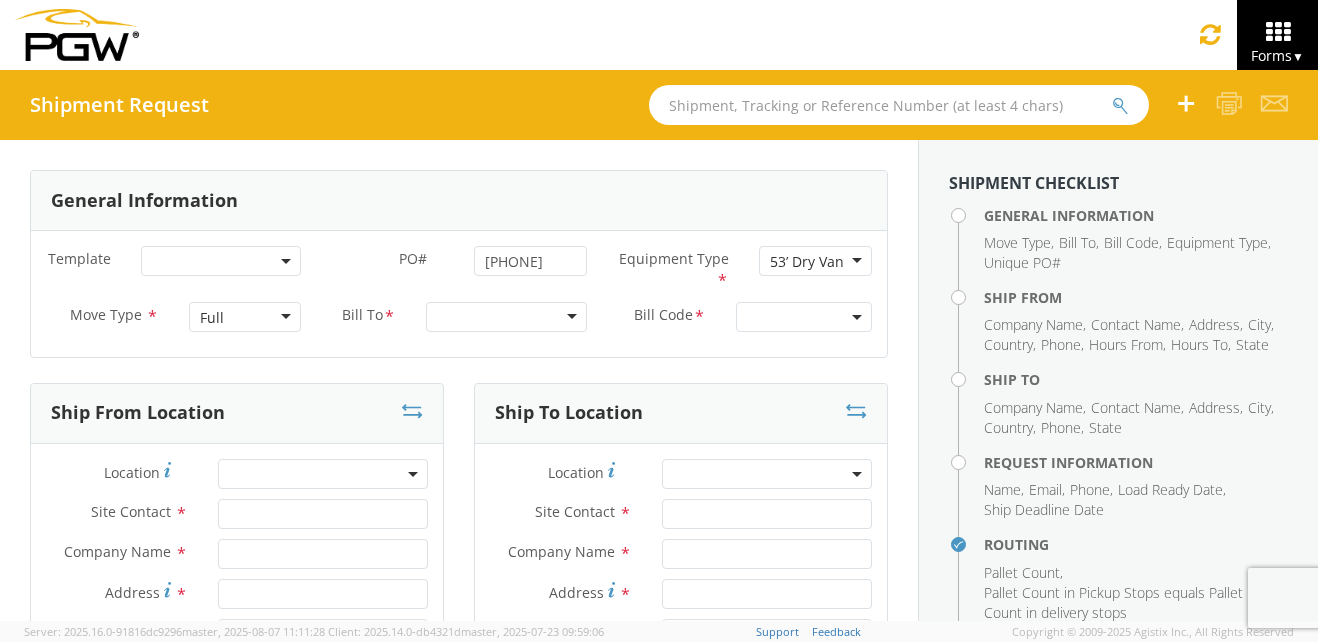 click at bounding box center [506, 317] 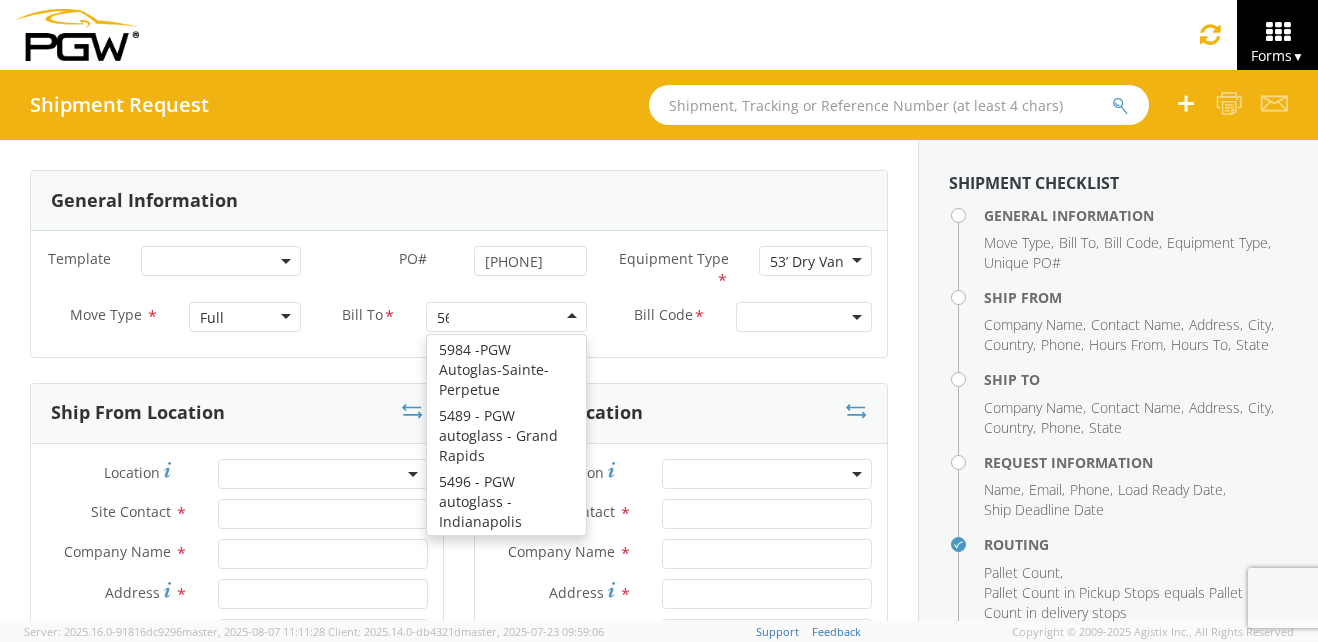 scroll, scrollTop: 5, scrollLeft: 0, axis: vertical 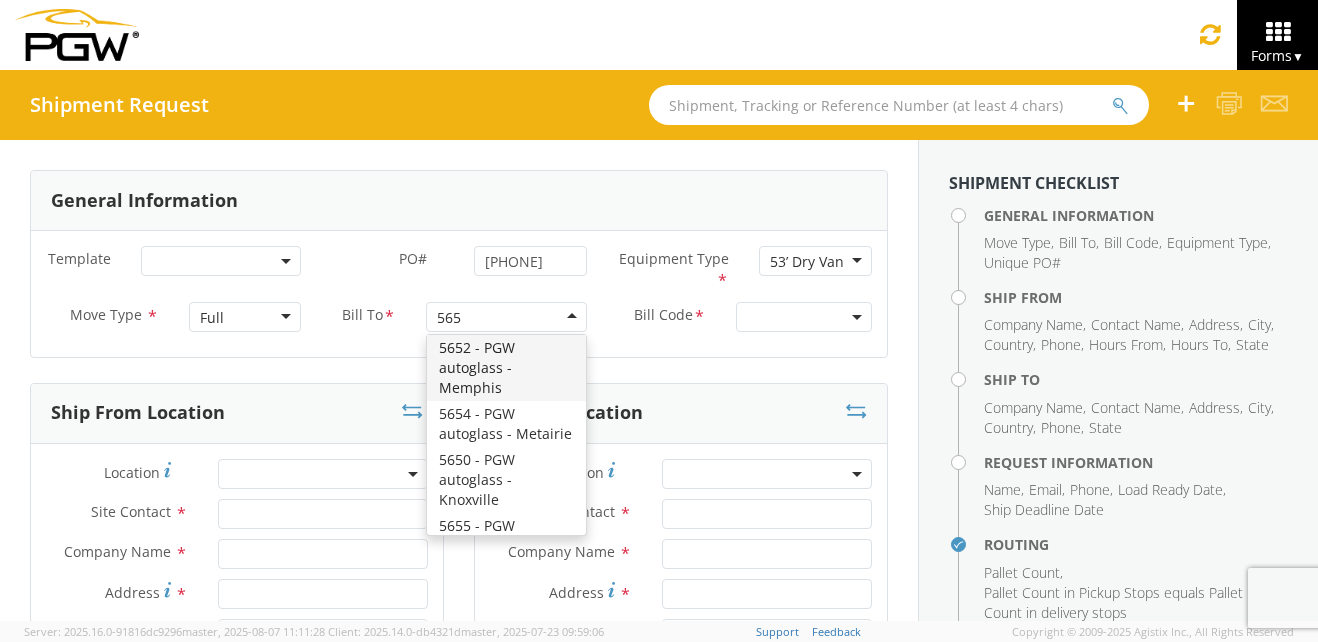 type on "5654" 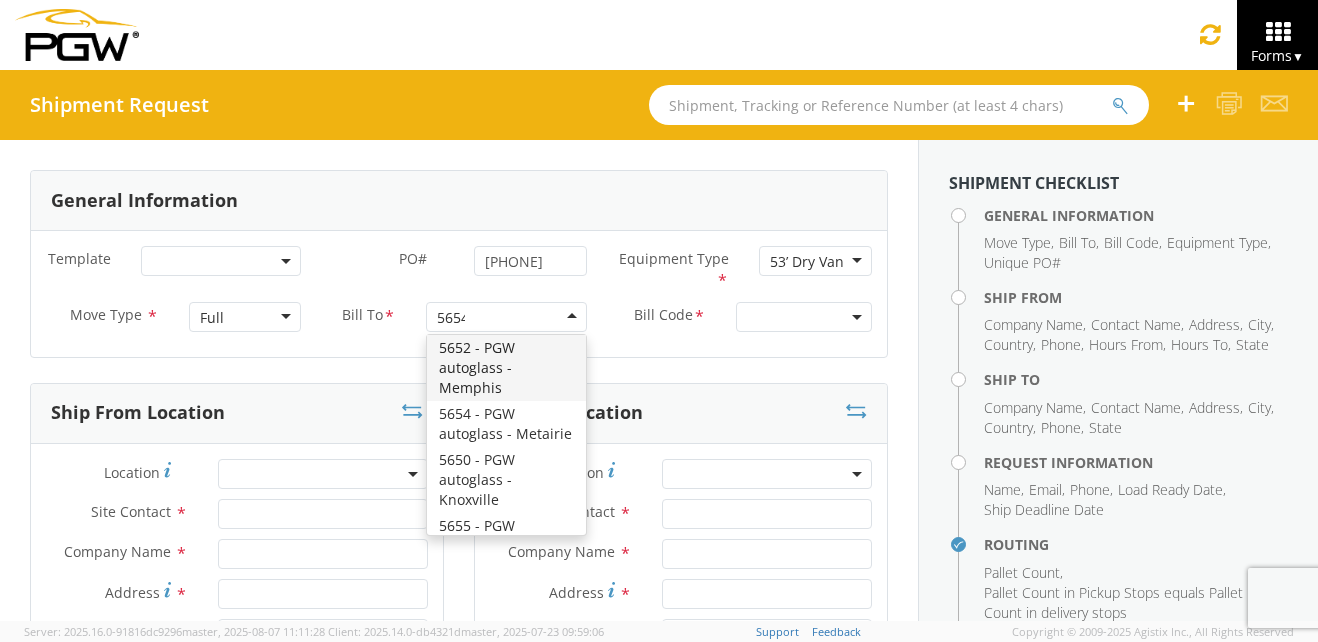 scroll, scrollTop: 0, scrollLeft: 0, axis: both 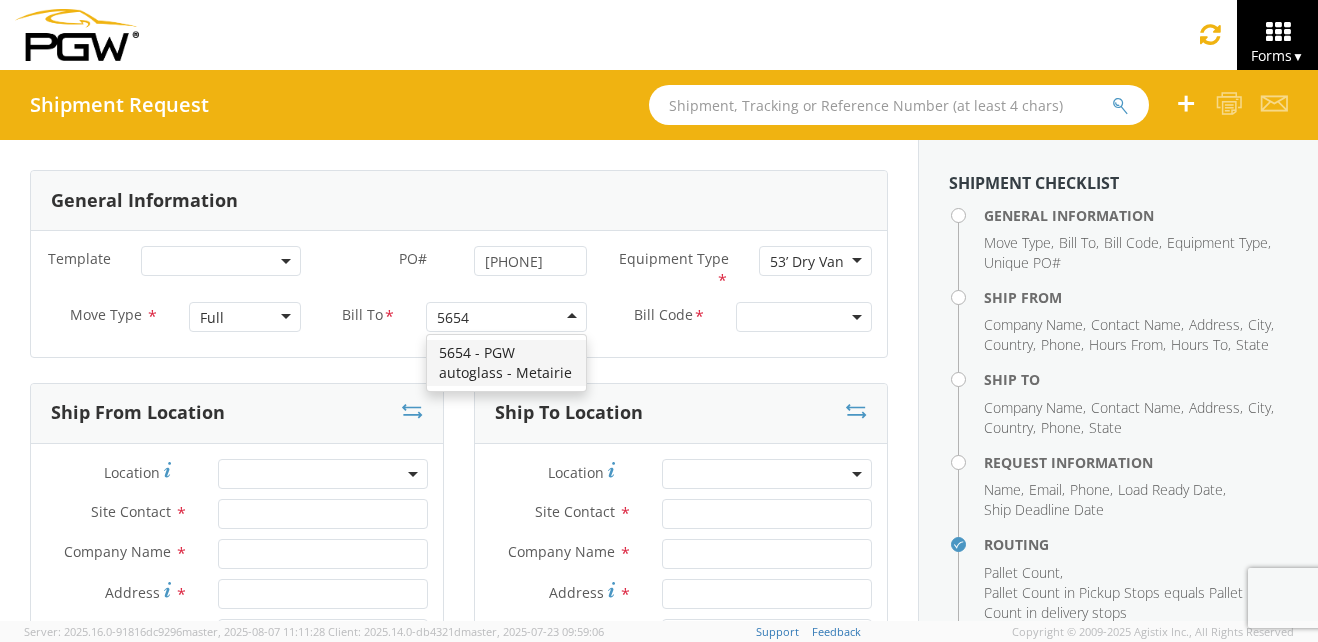 type 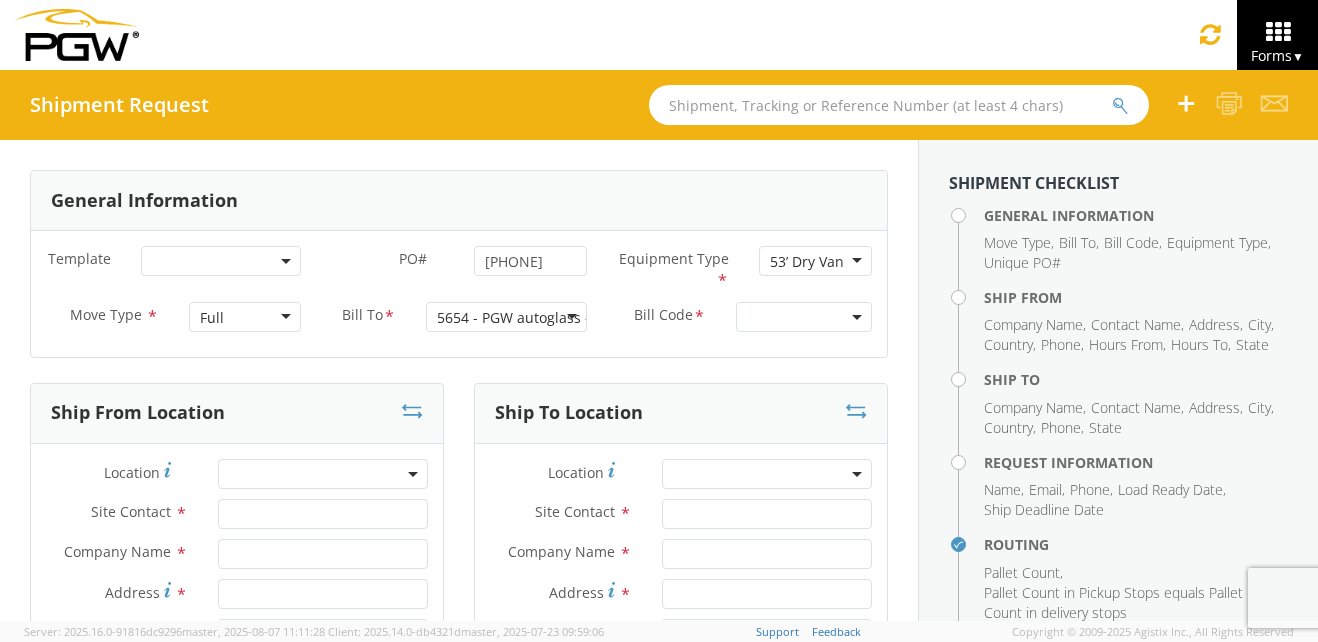 scroll, scrollTop: 0, scrollLeft: 0, axis: both 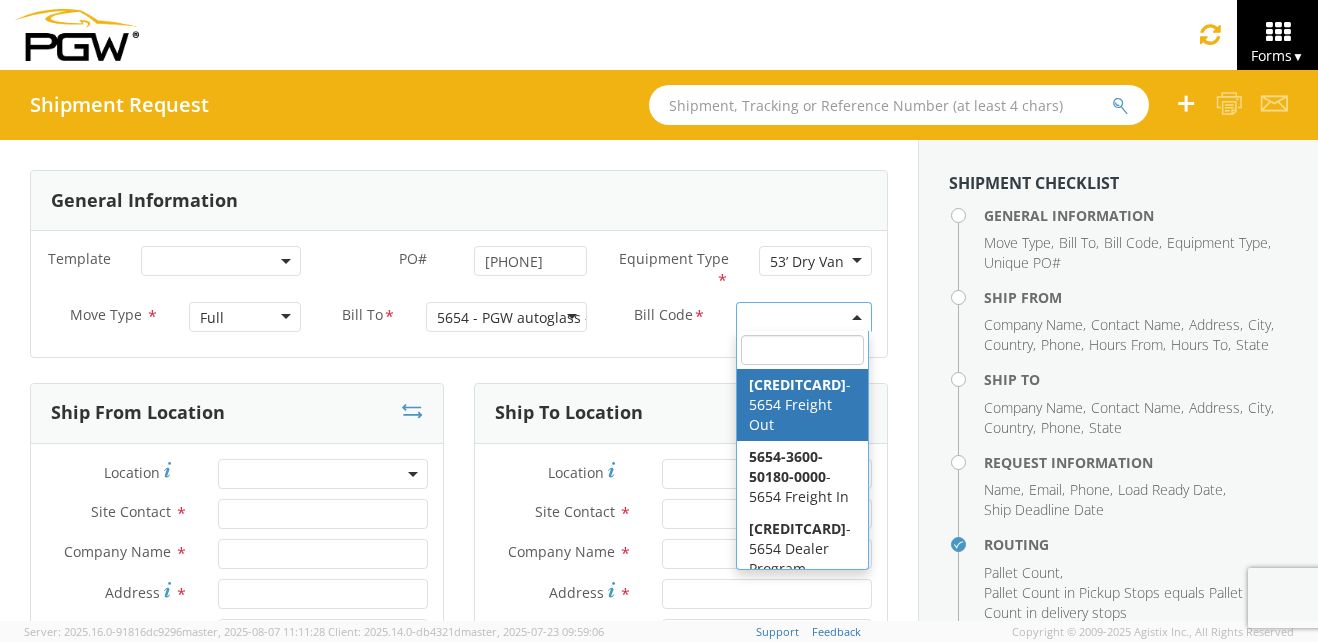 click at bounding box center (804, 317) 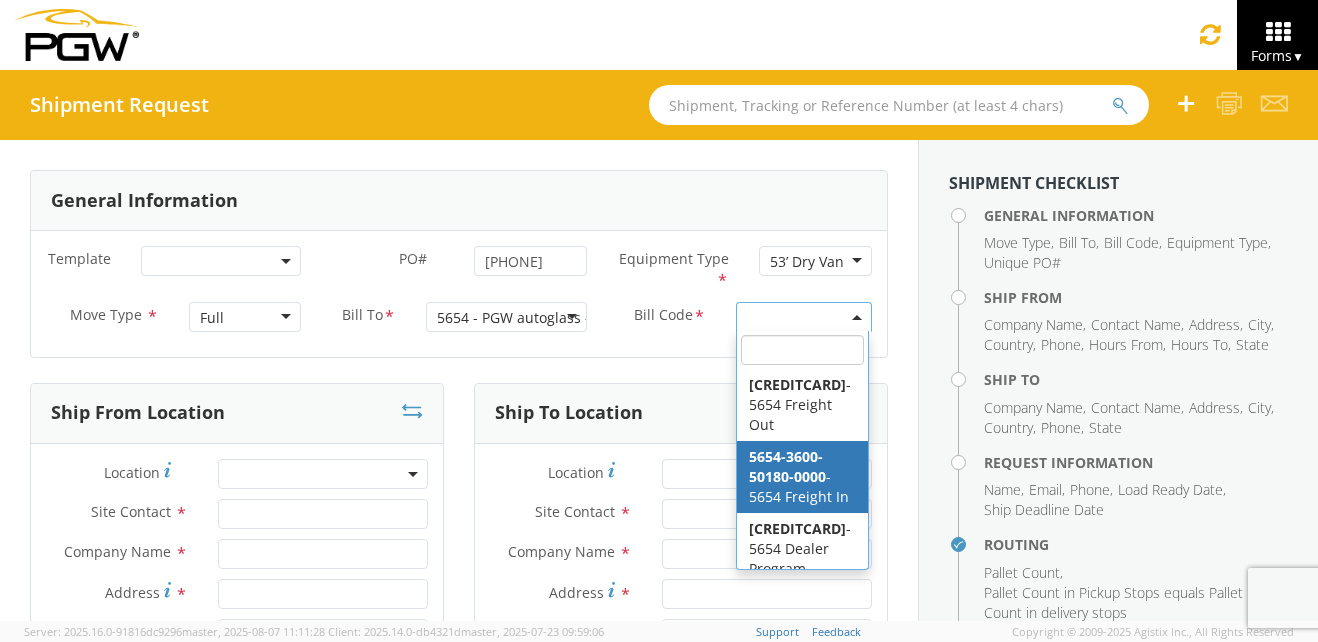 select on "5654-3600-50180-0000" 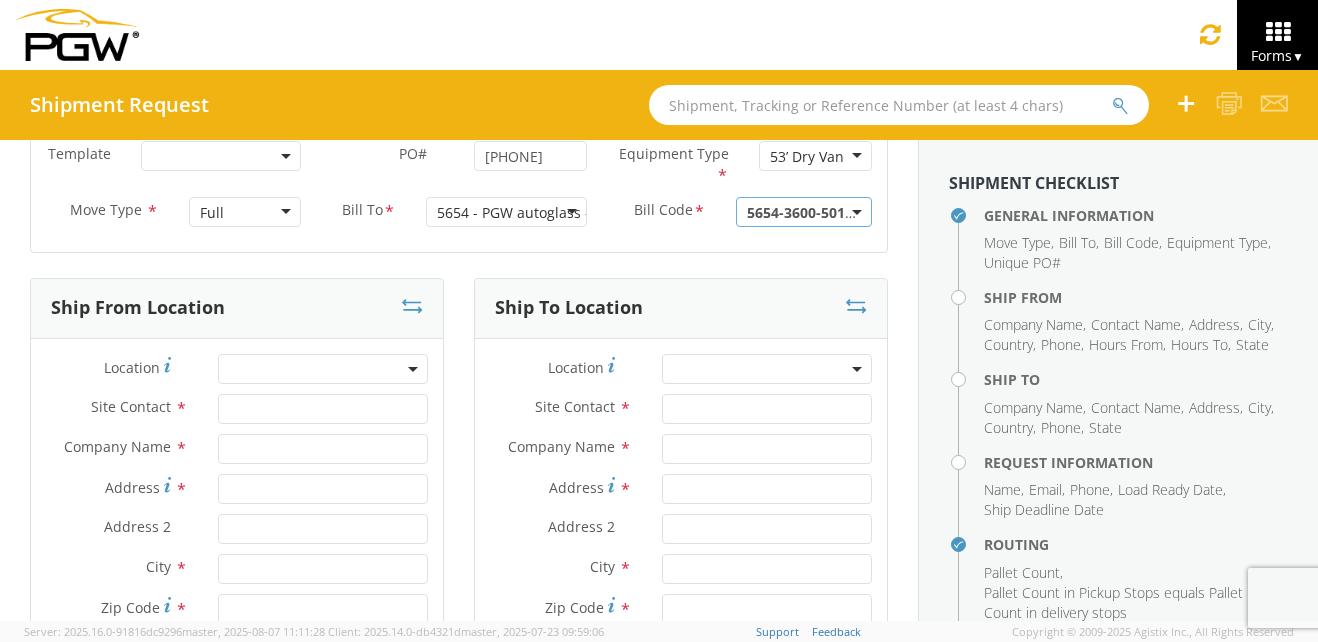 scroll, scrollTop: 110, scrollLeft: 0, axis: vertical 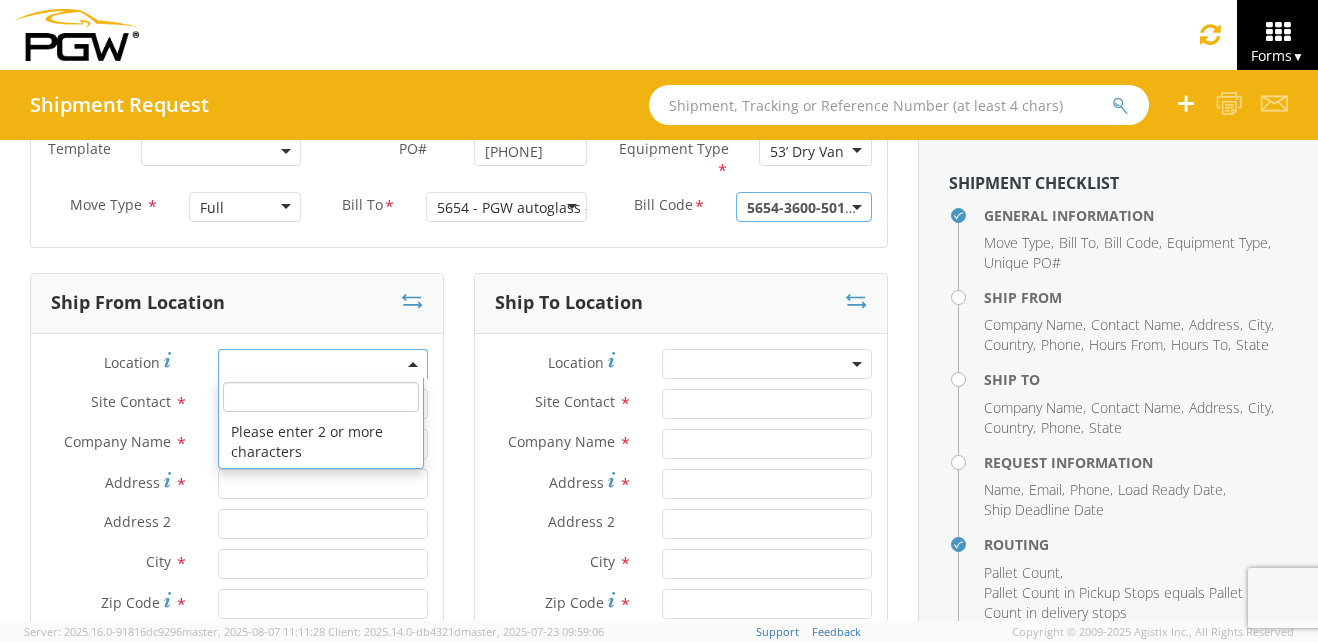 click 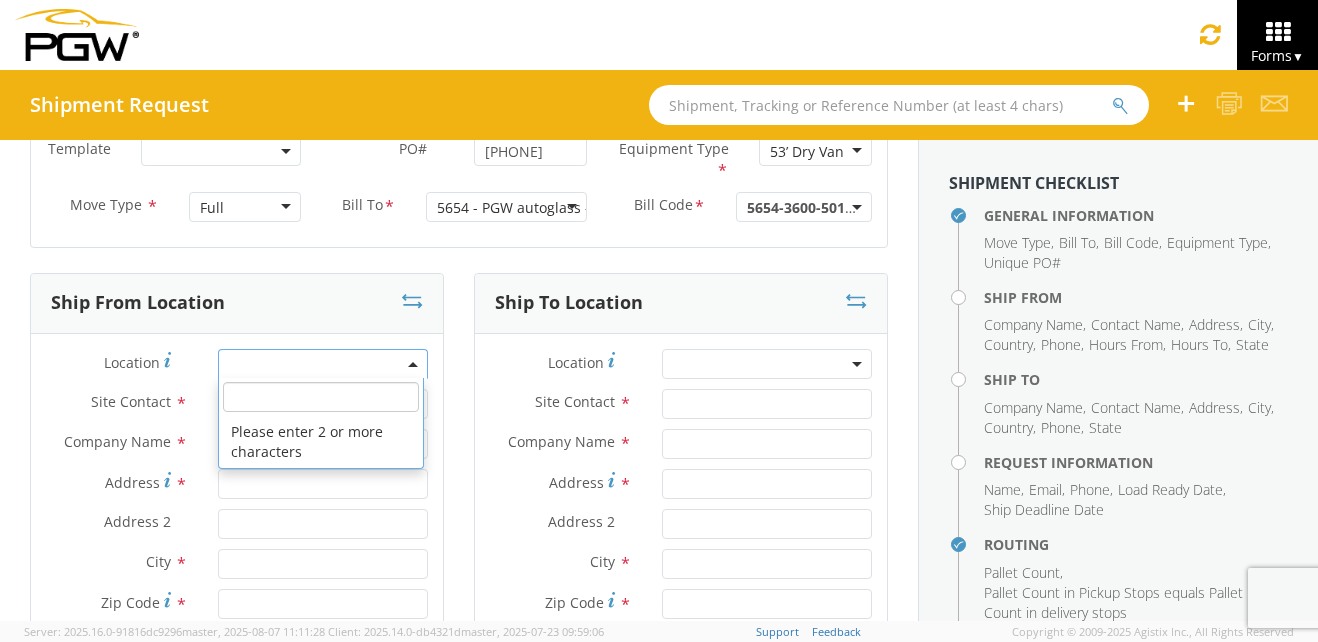 click 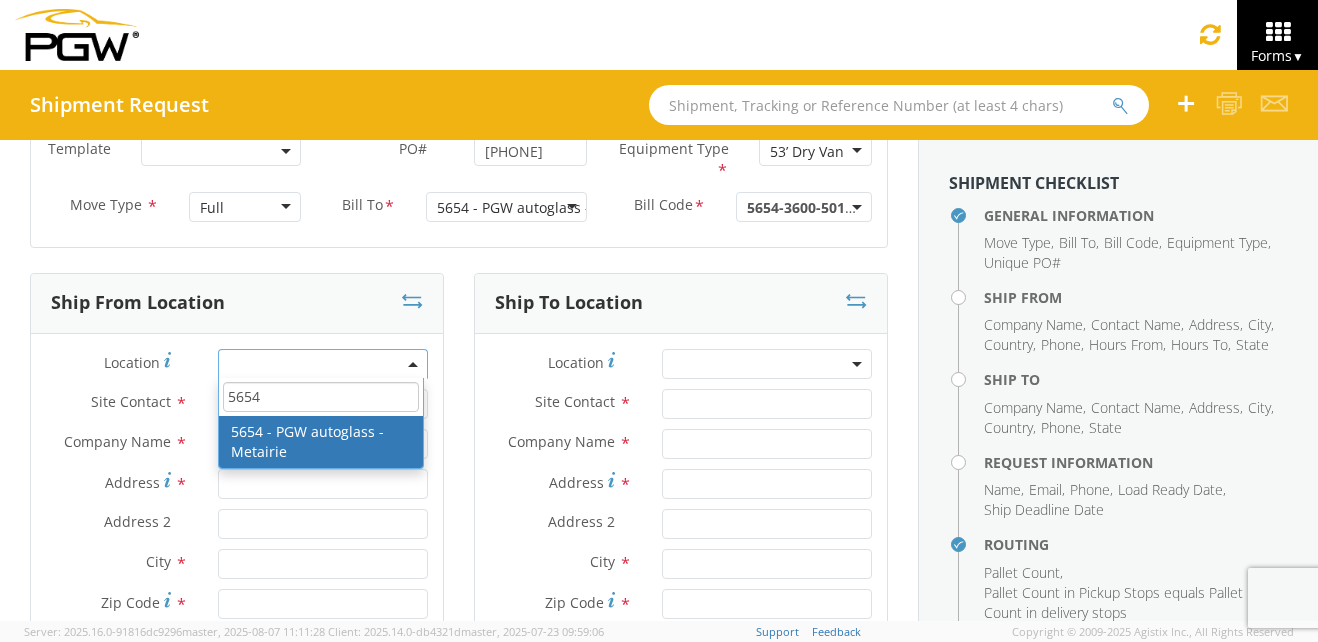 type on "5654" 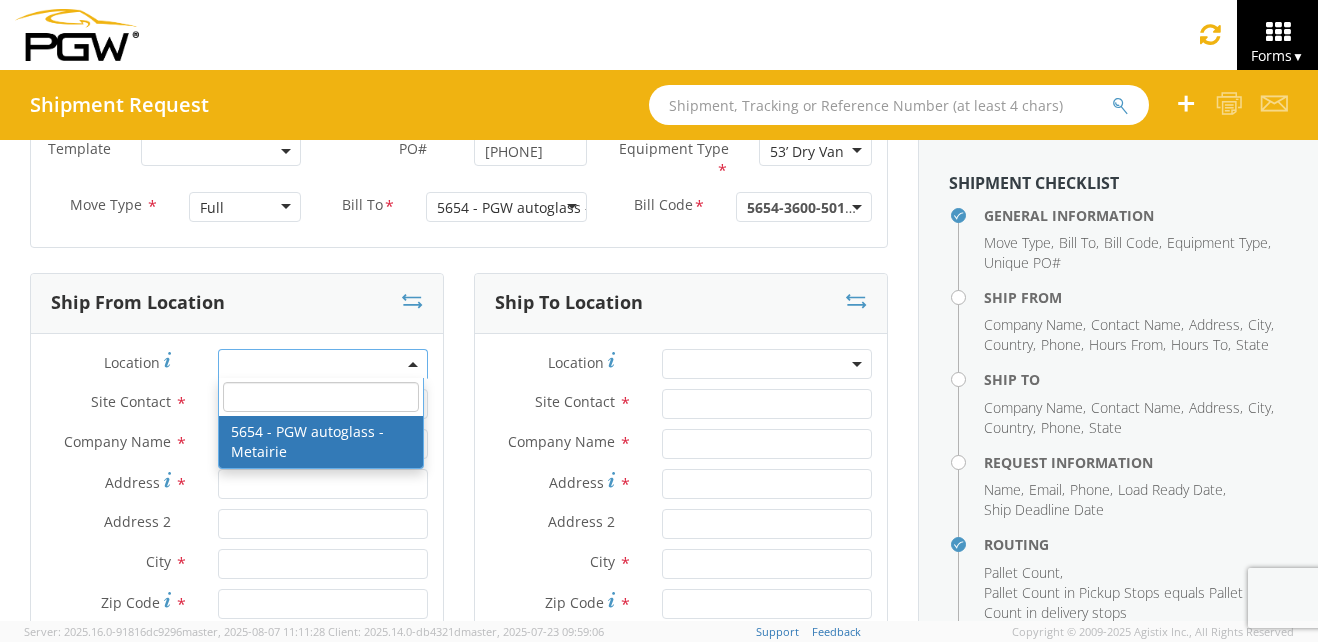 type on "5654 Branch Manager" 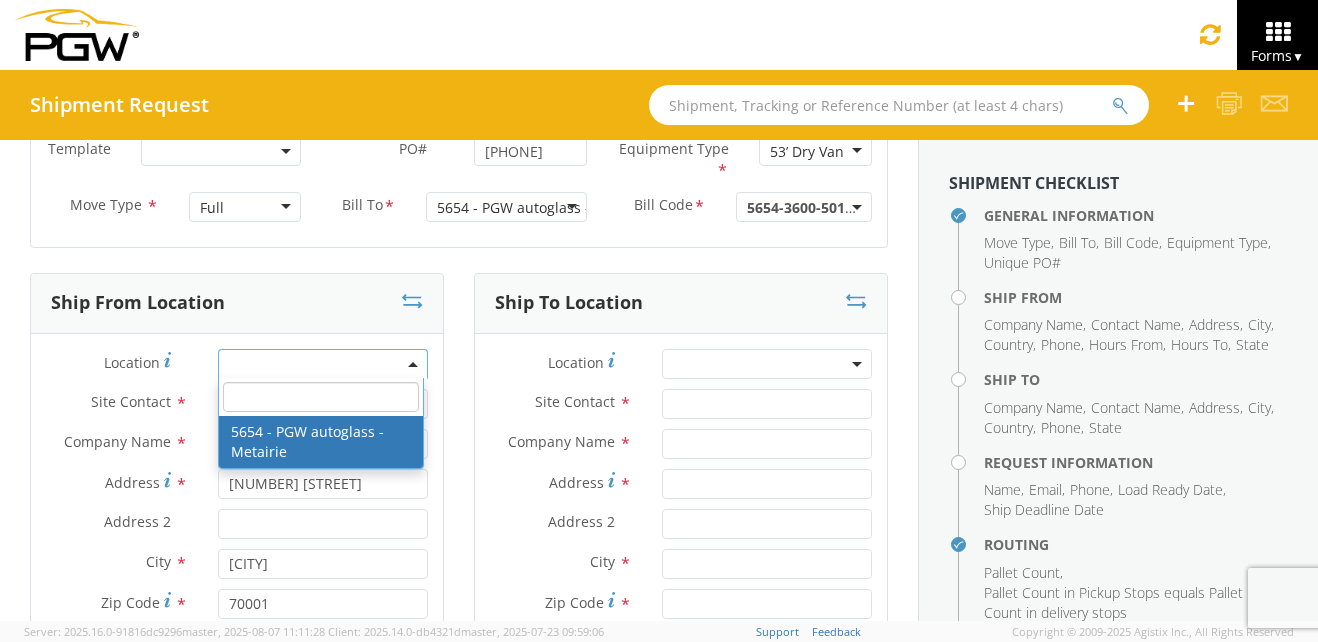 select on "28437" 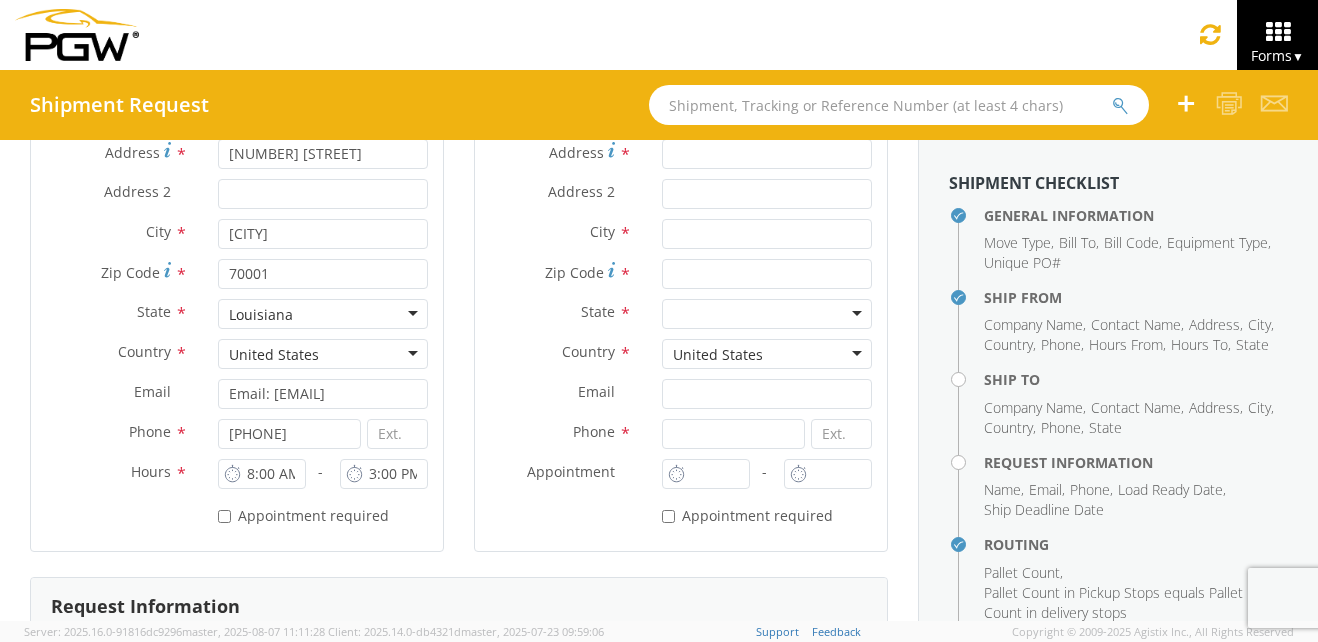 scroll, scrollTop: 482, scrollLeft: 0, axis: vertical 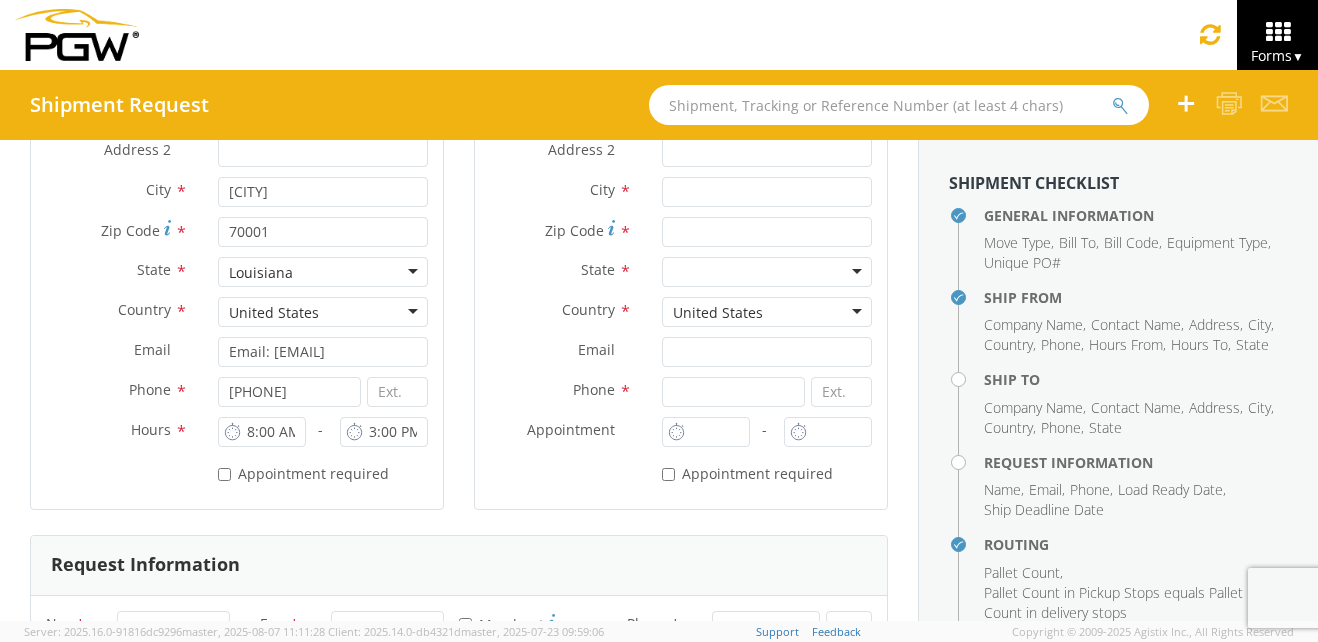 click on "-        *" 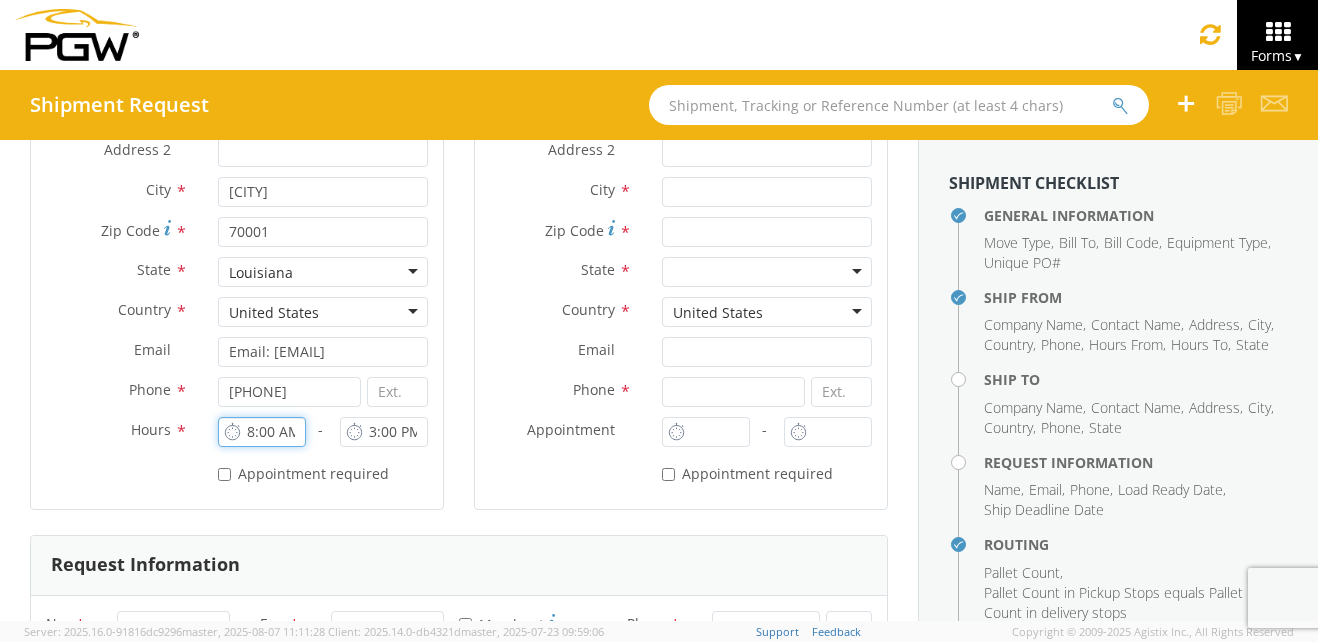 click on "8:00 AM" at bounding box center [262, 432] 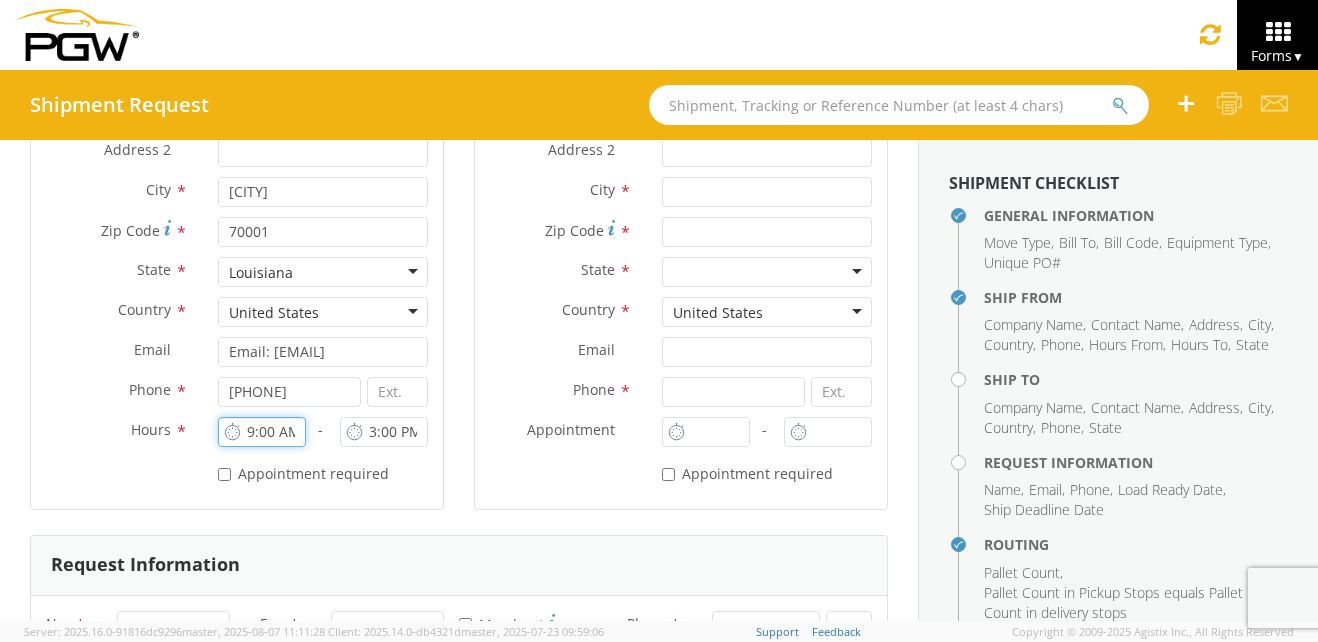 type on "9:00 AM" 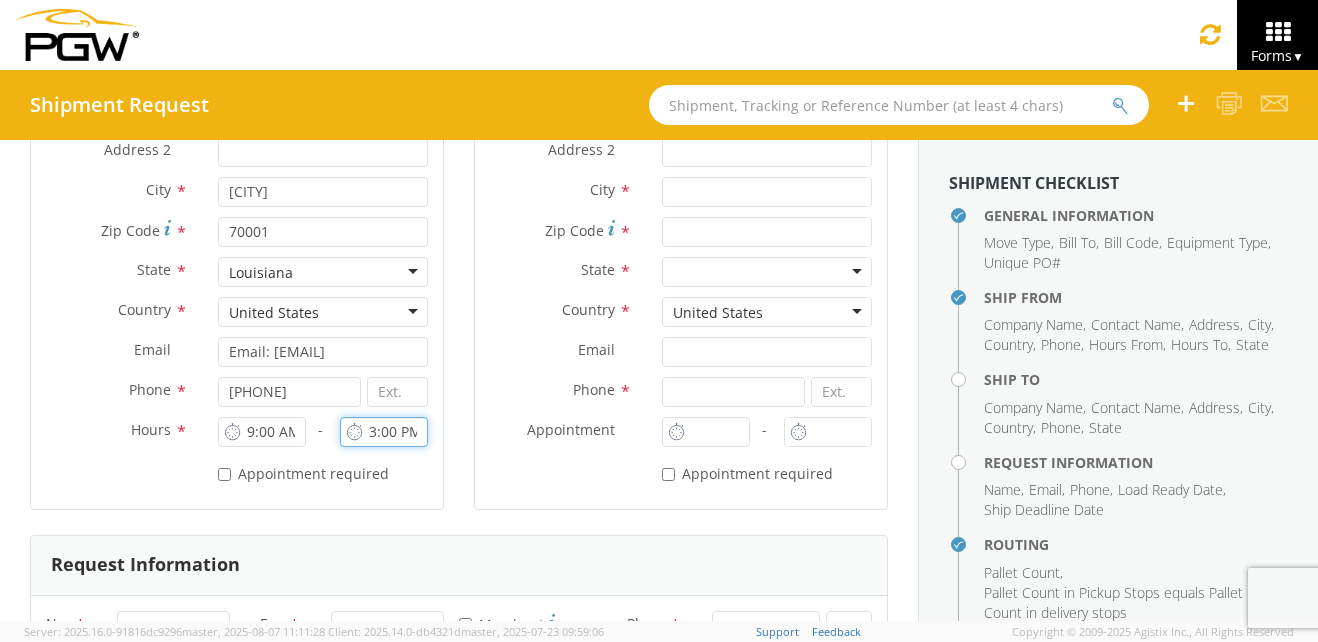 click on "3:00 PM" at bounding box center [384, 432] 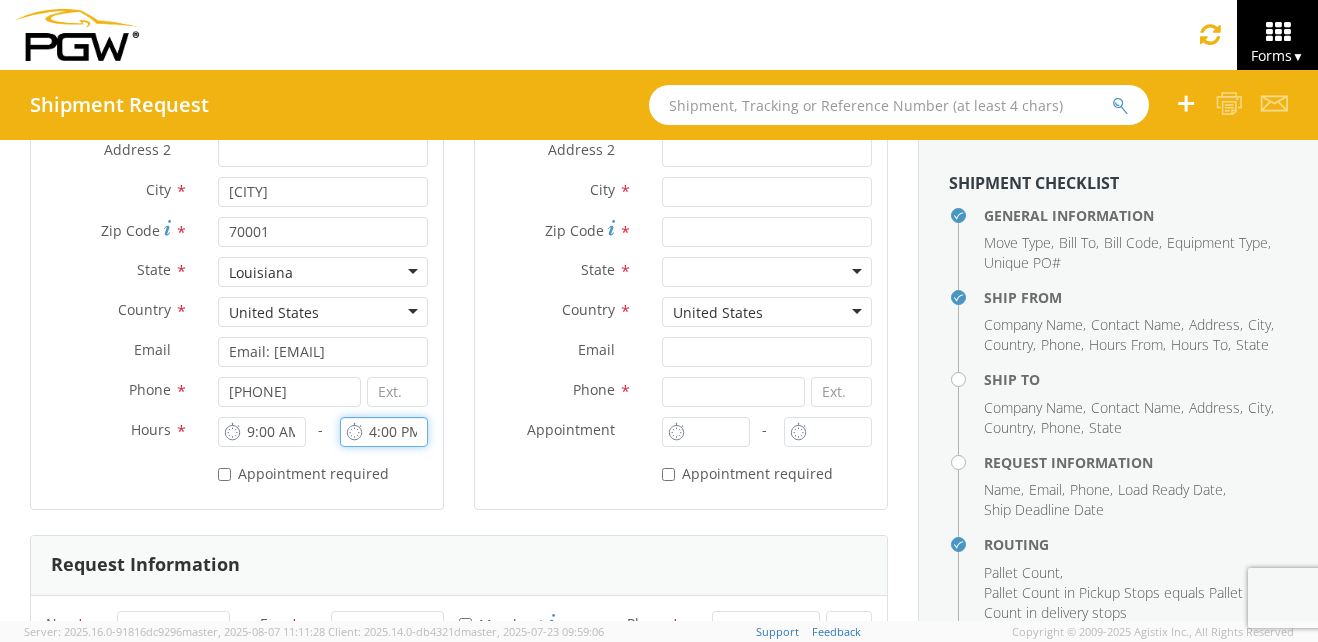 type on "4:00 PM" 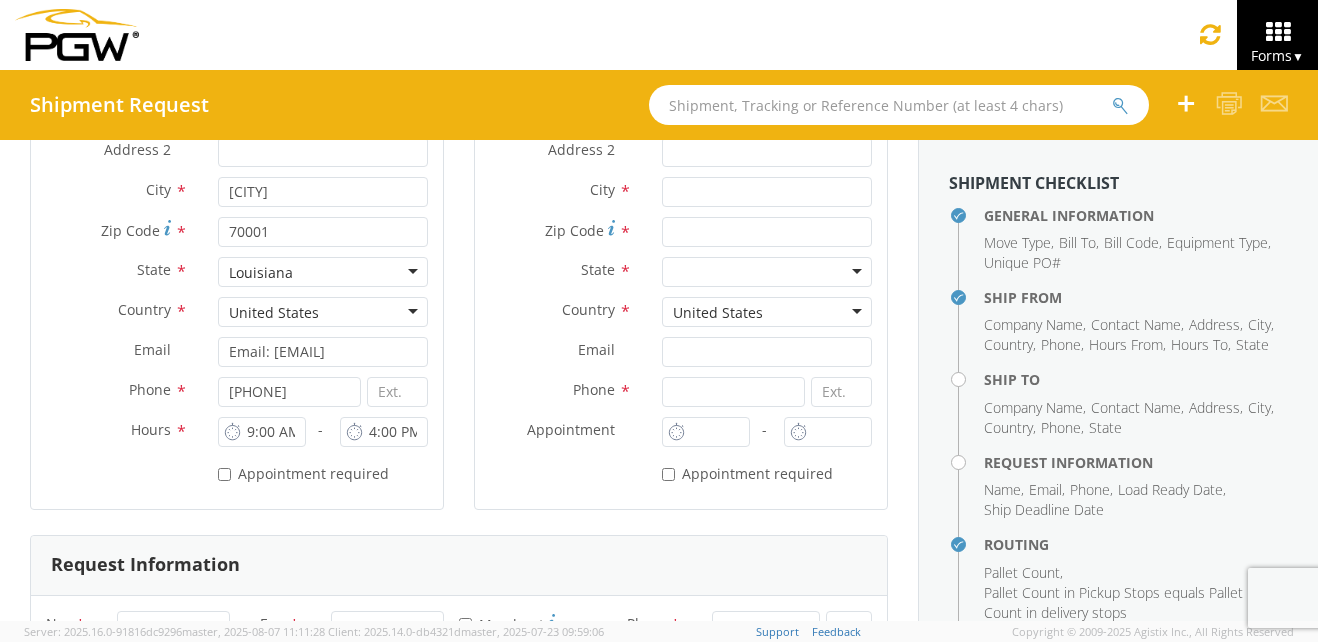 click on "* Appointment required" 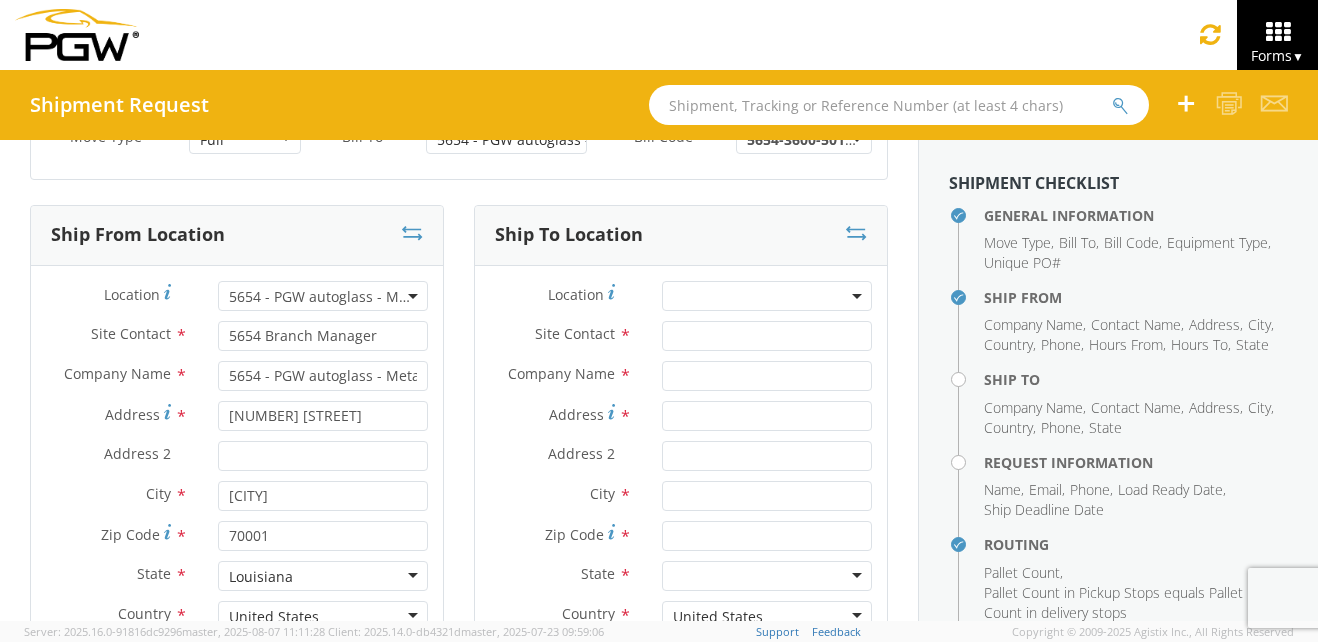 scroll, scrollTop: 189, scrollLeft: 0, axis: vertical 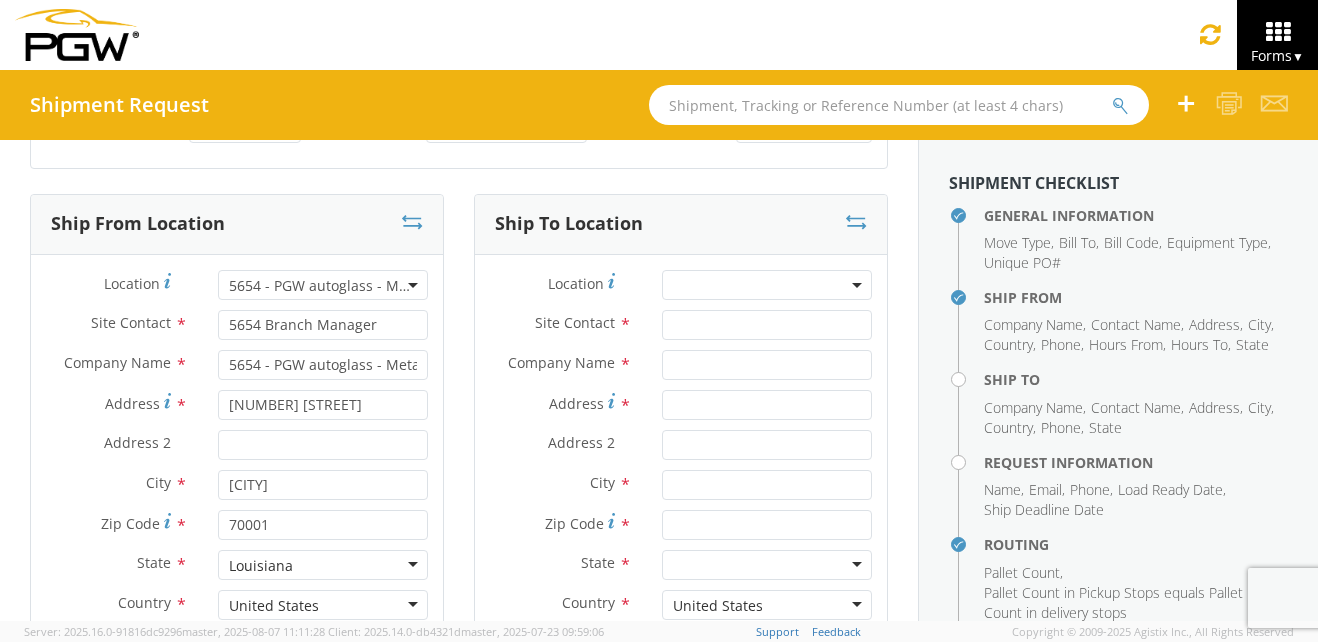 click 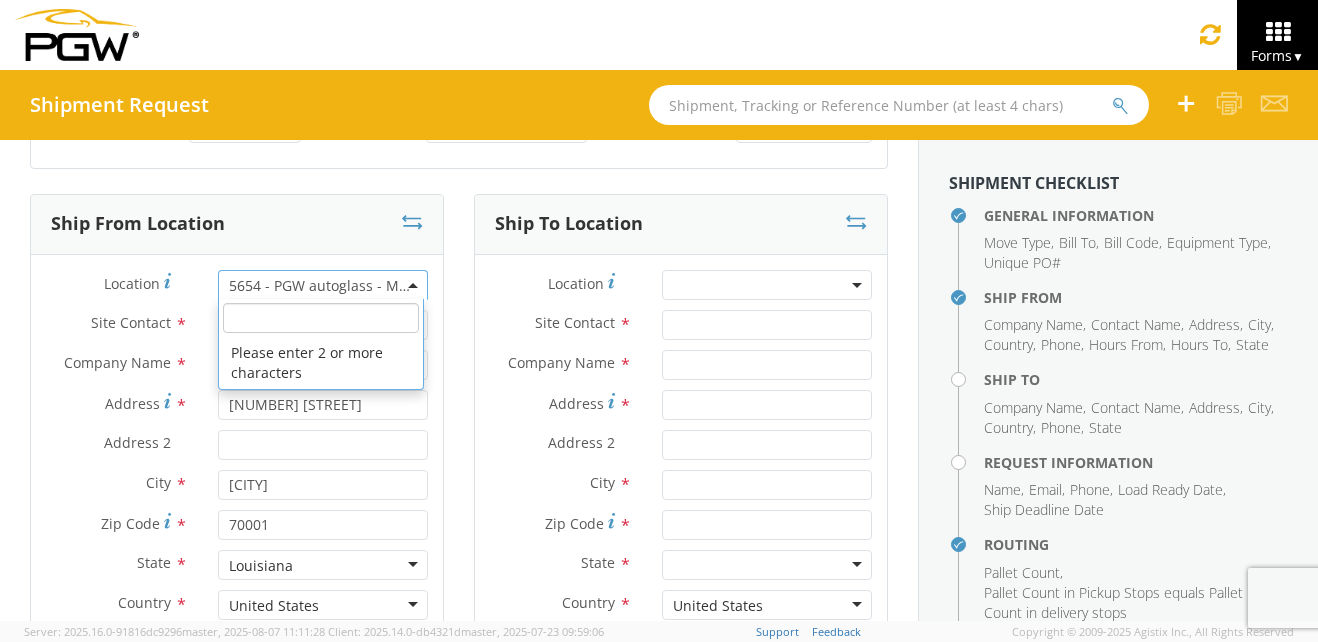 click 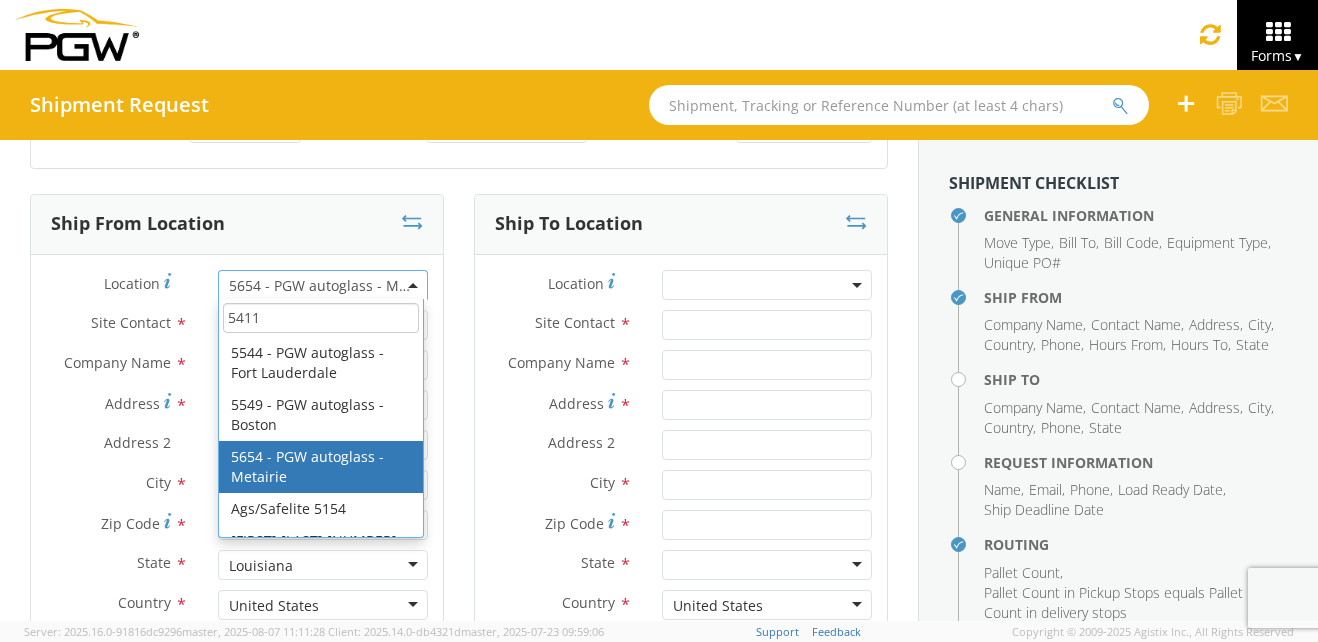 scroll, scrollTop: 0, scrollLeft: 0, axis: both 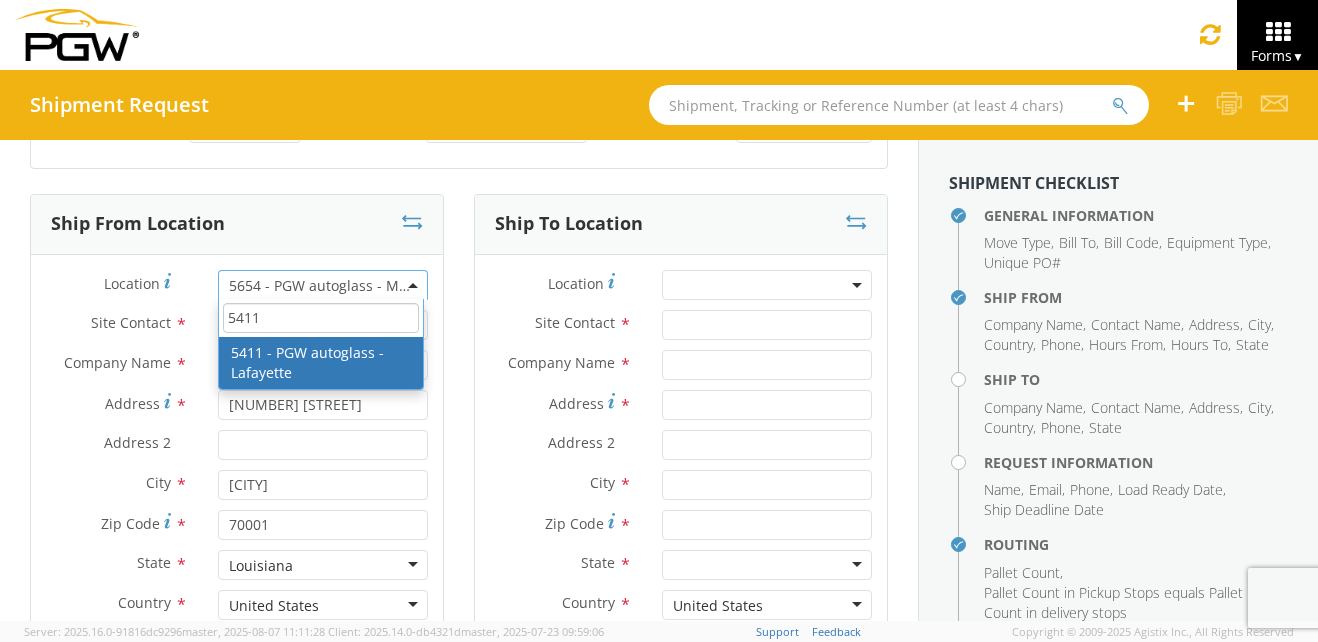 type on "5411" 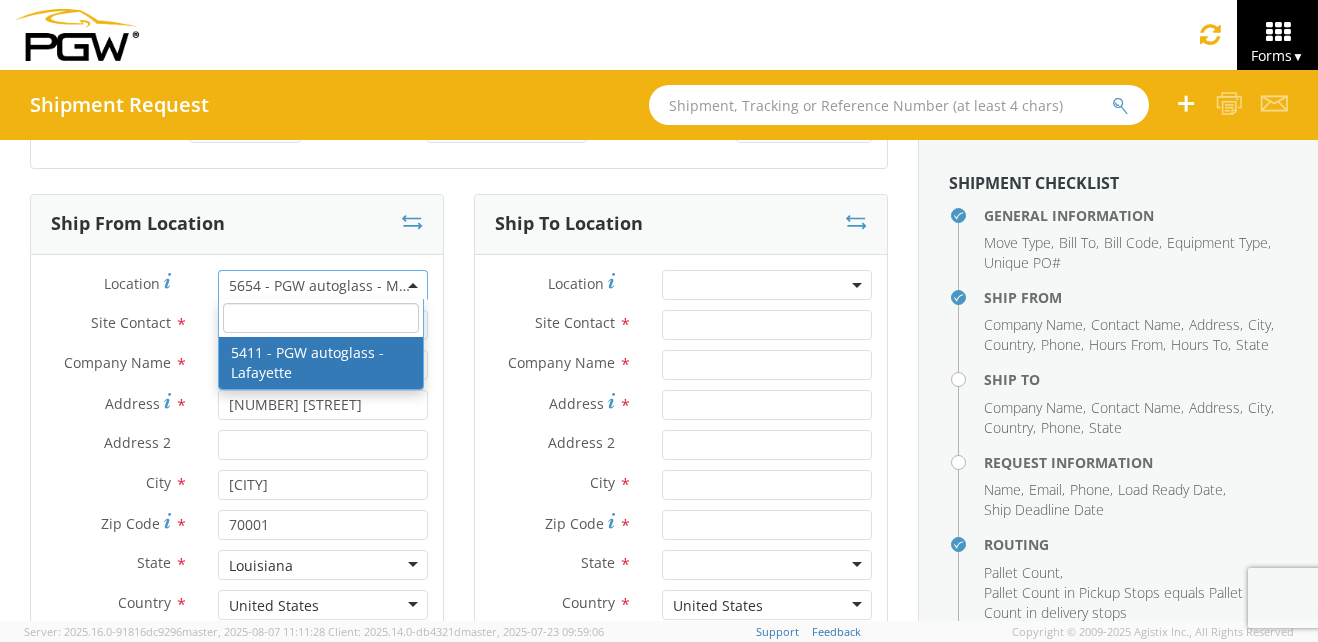 type on "5411 Branch Manager" 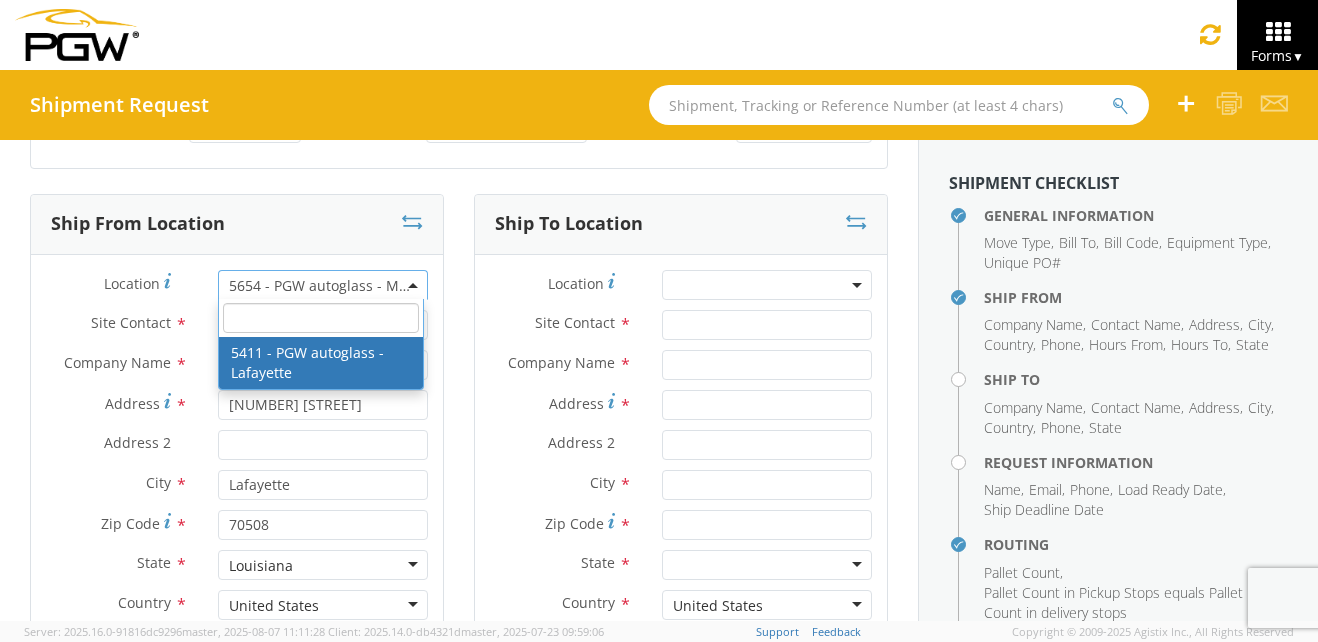 select on "28265" 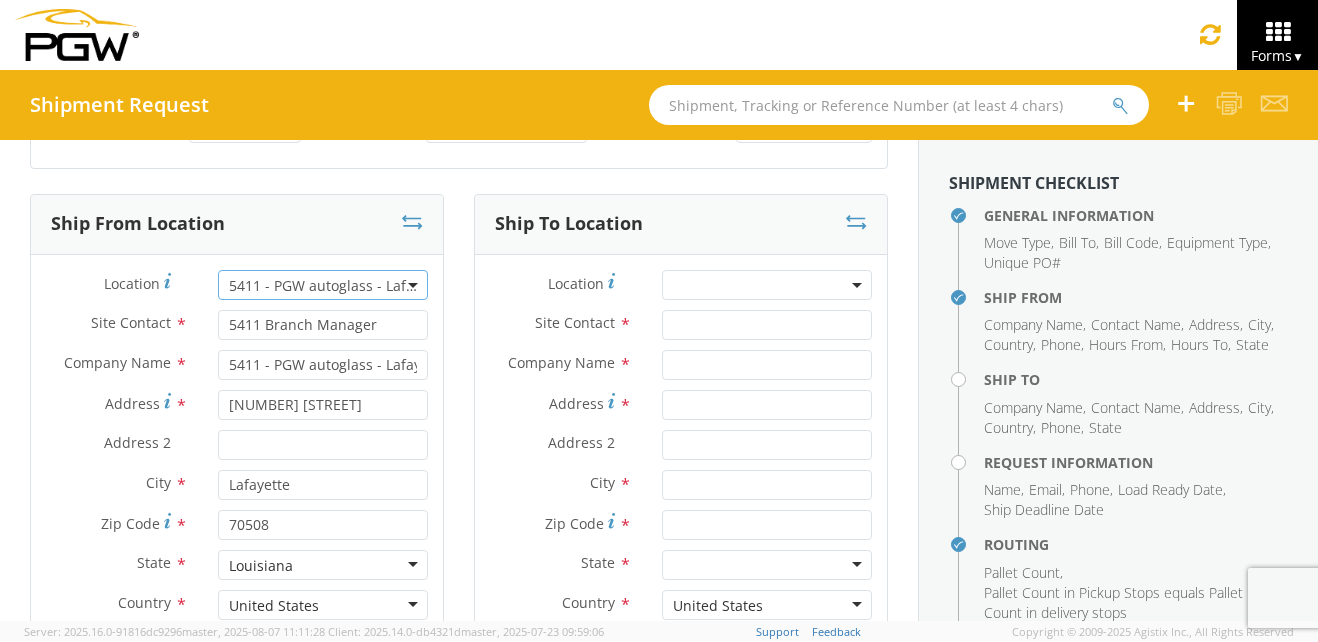 click 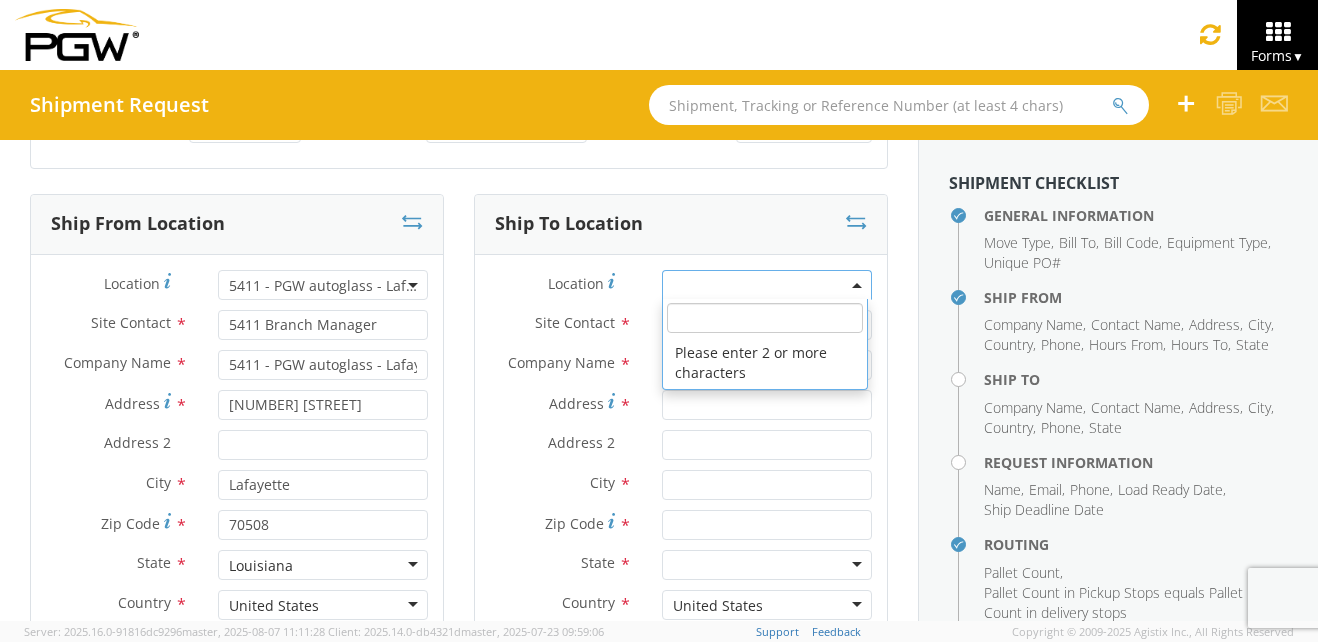 click 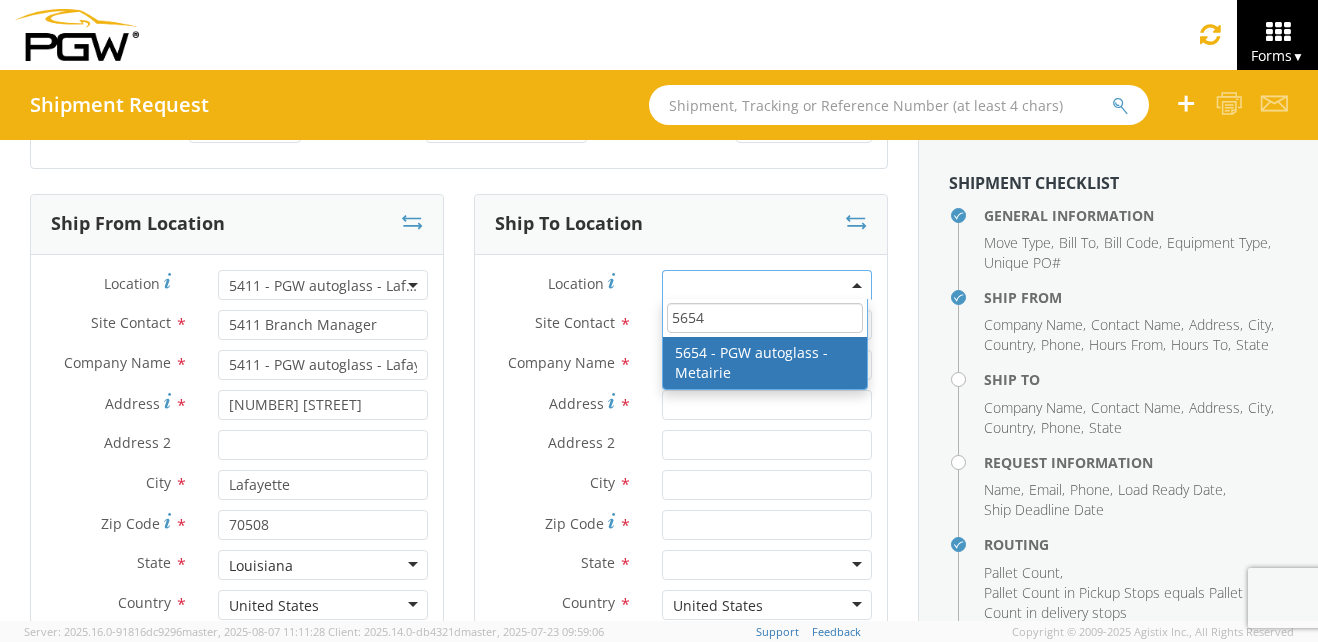 type on "5654" 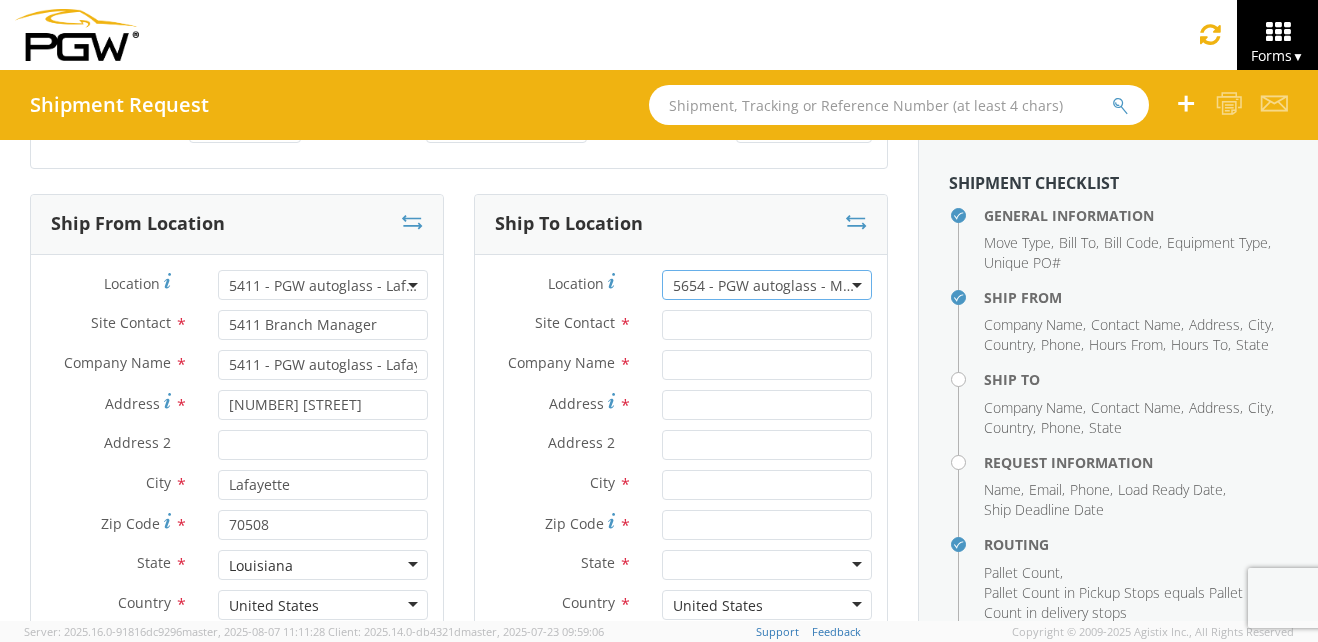select on "28437" 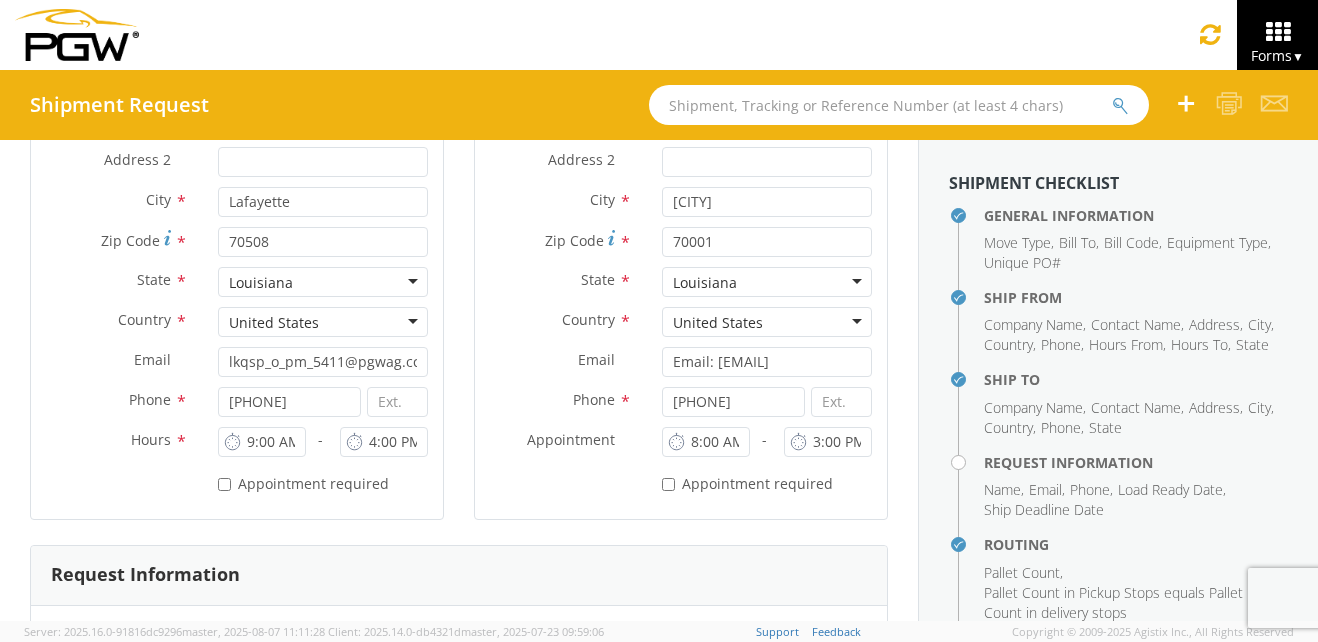 scroll, scrollTop: 503, scrollLeft: 0, axis: vertical 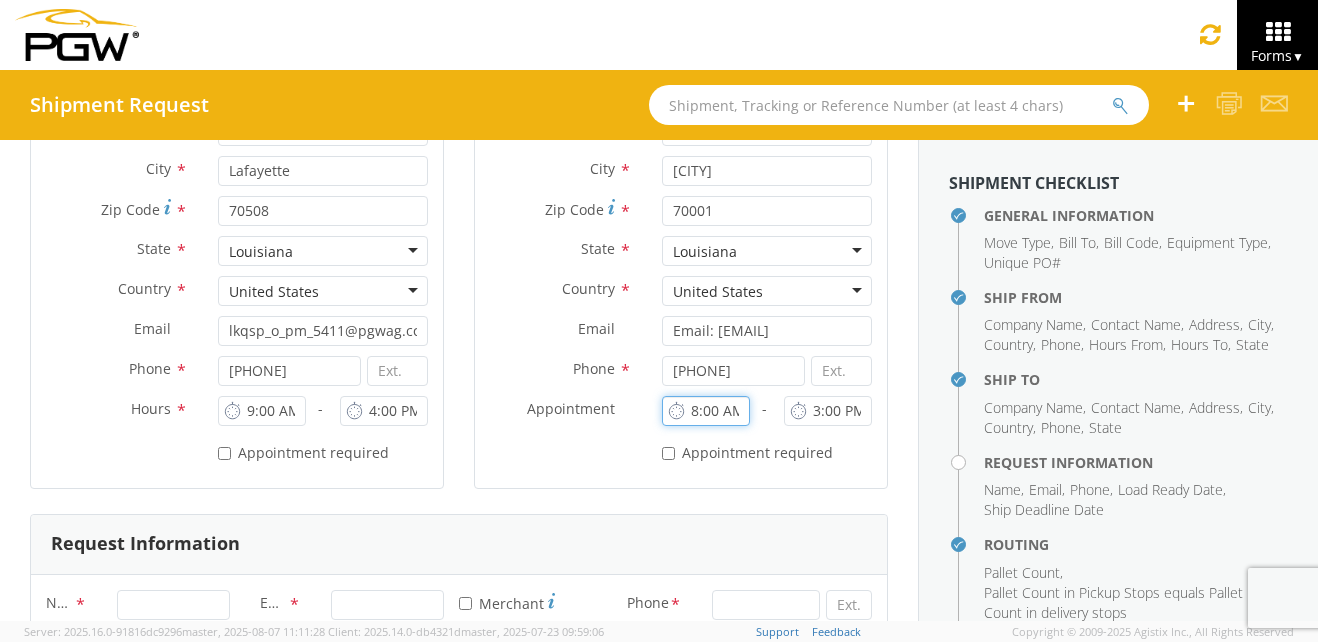 click on "8:00 AM" at bounding box center (706, 411) 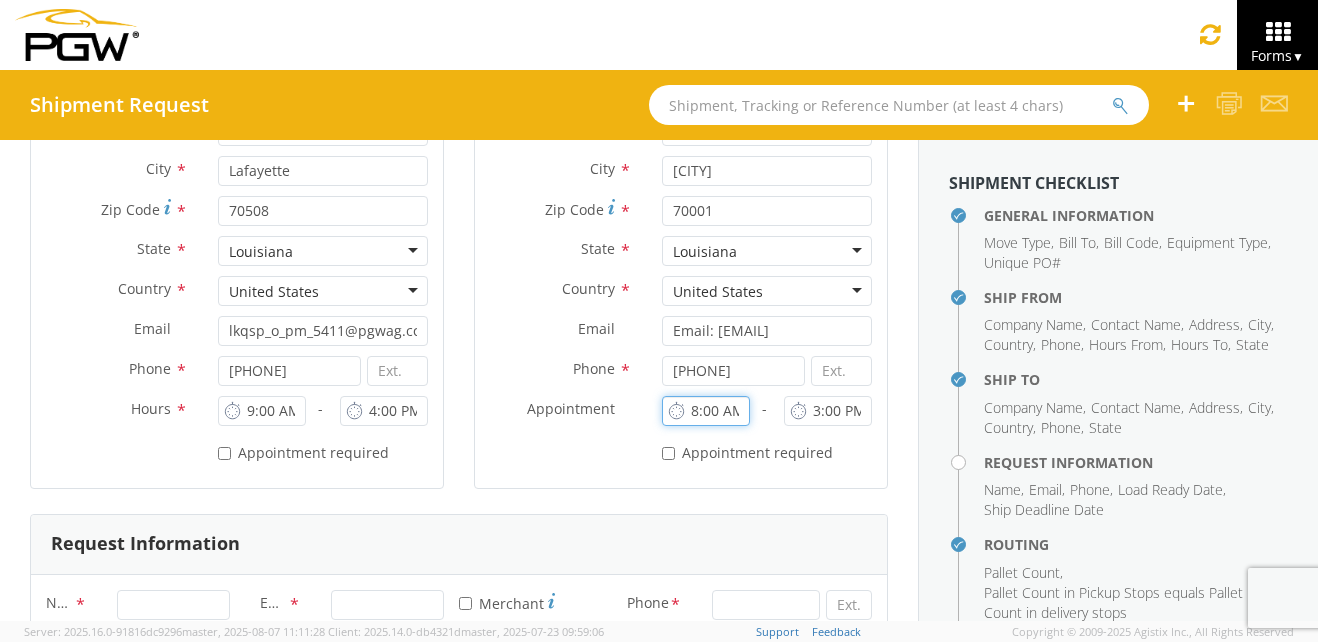 click on "8:00 AM" at bounding box center (706, 411) 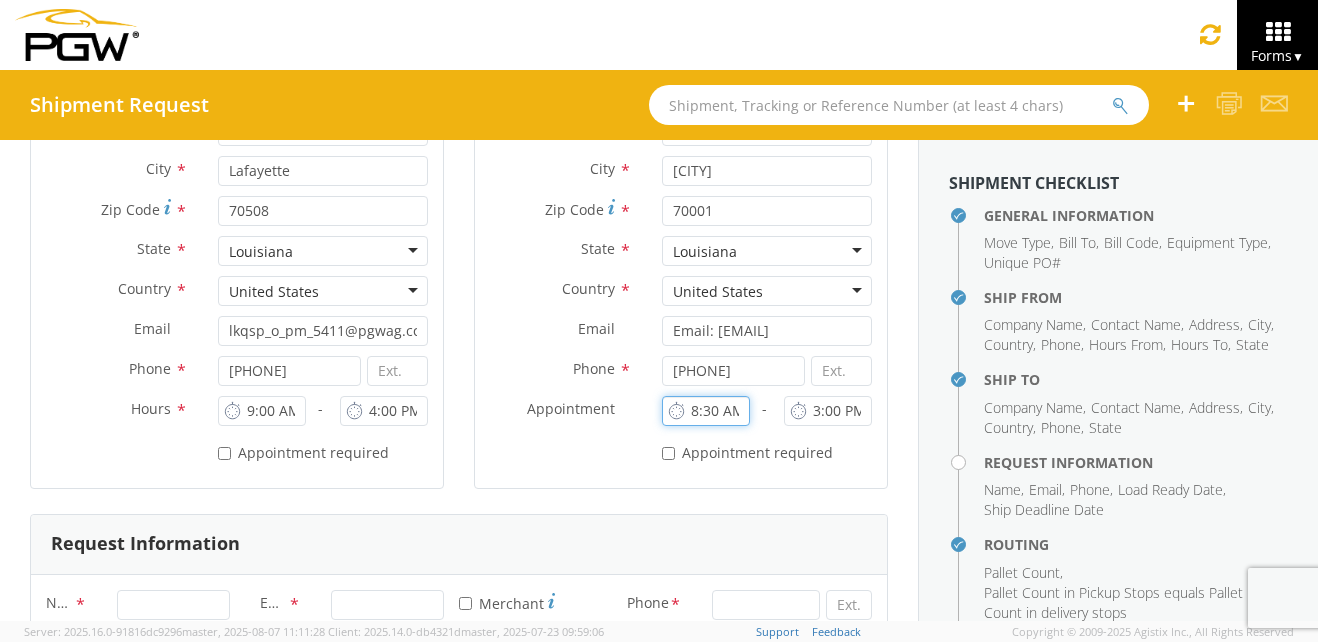 type on "8:30 AM" 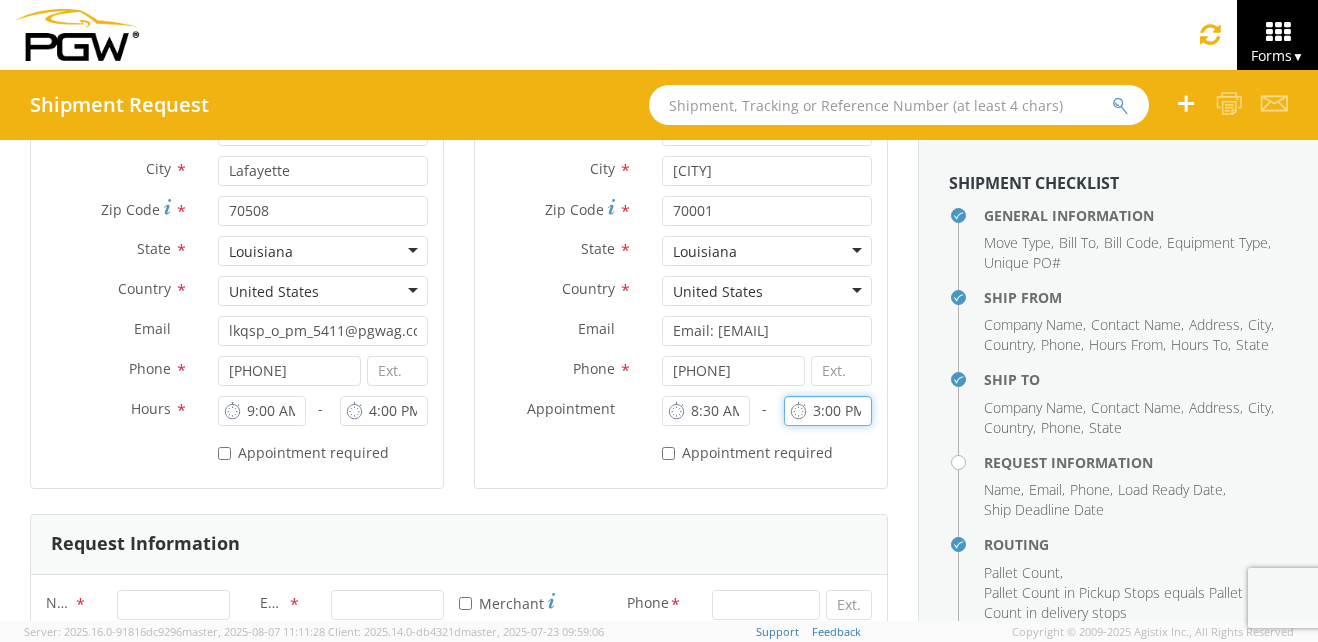 click on "3:00 PM" at bounding box center [828, 411] 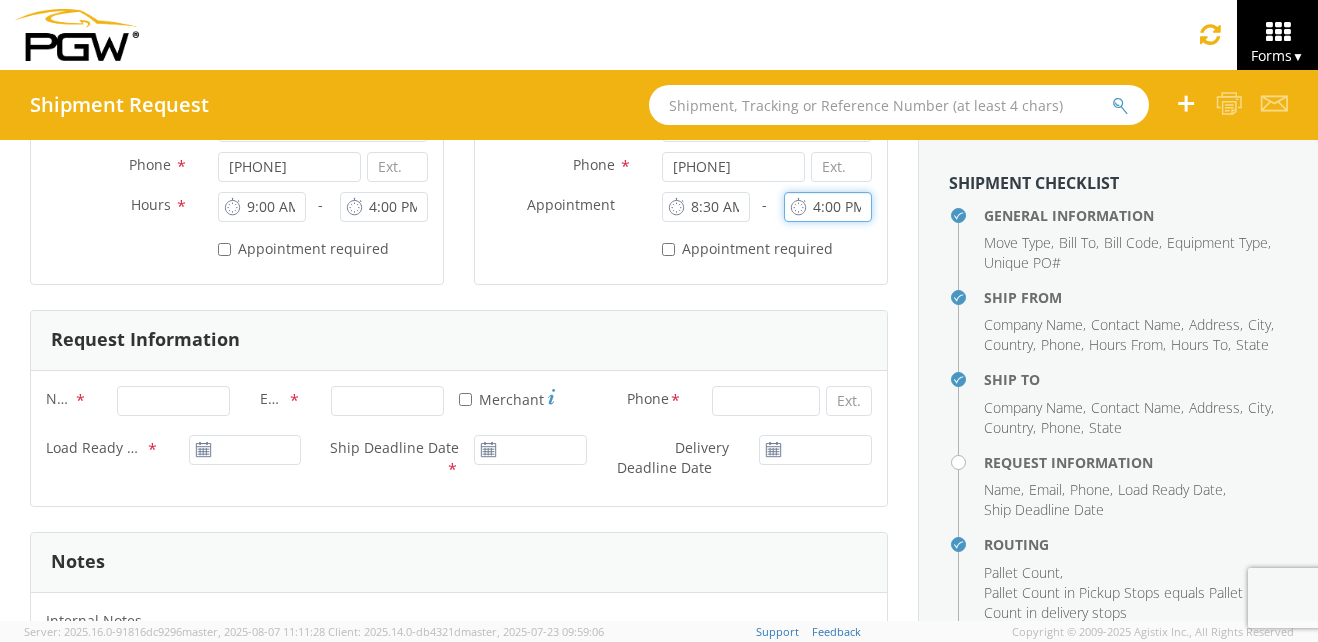 scroll, scrollTop: 713, scrollLeft: 0, axis: vertical 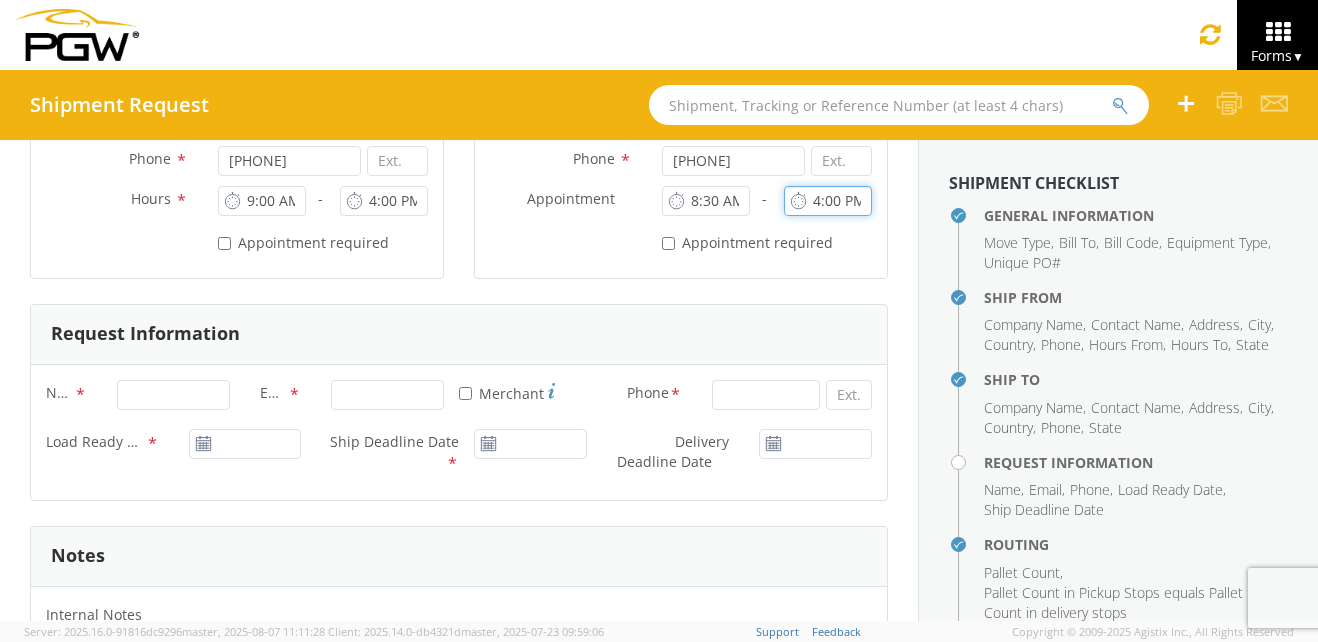 type on "4:00 PM" 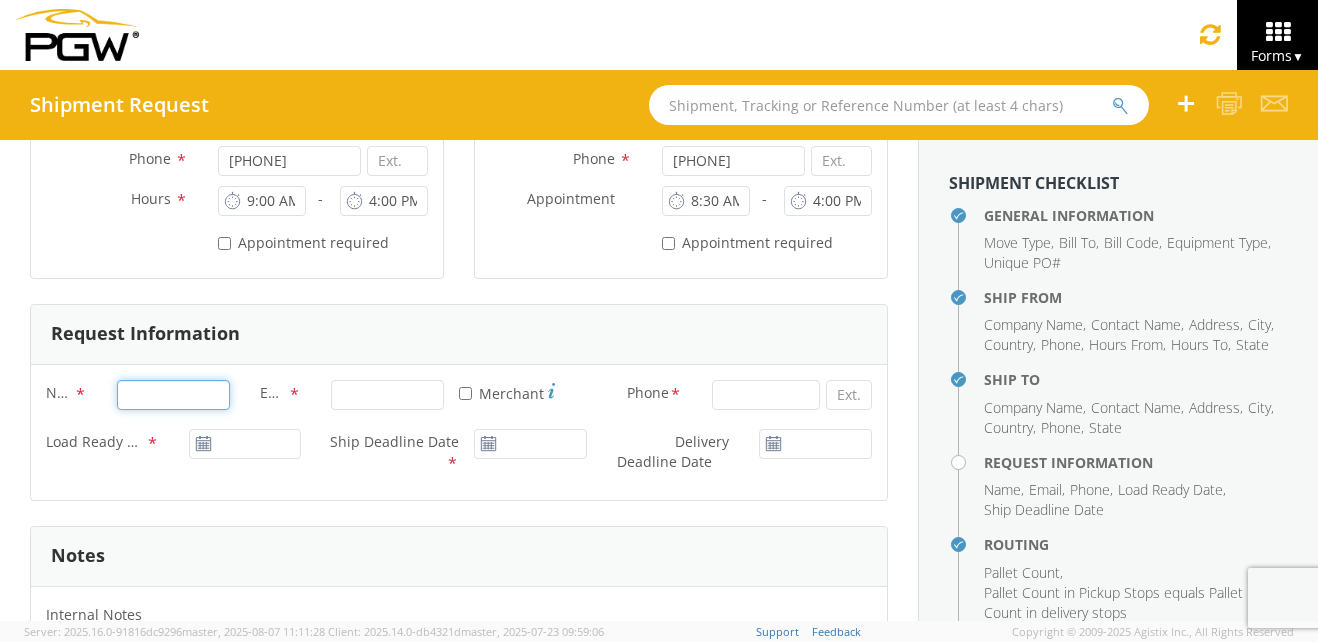 click on "Name        *" at bounding box center (173, 395) 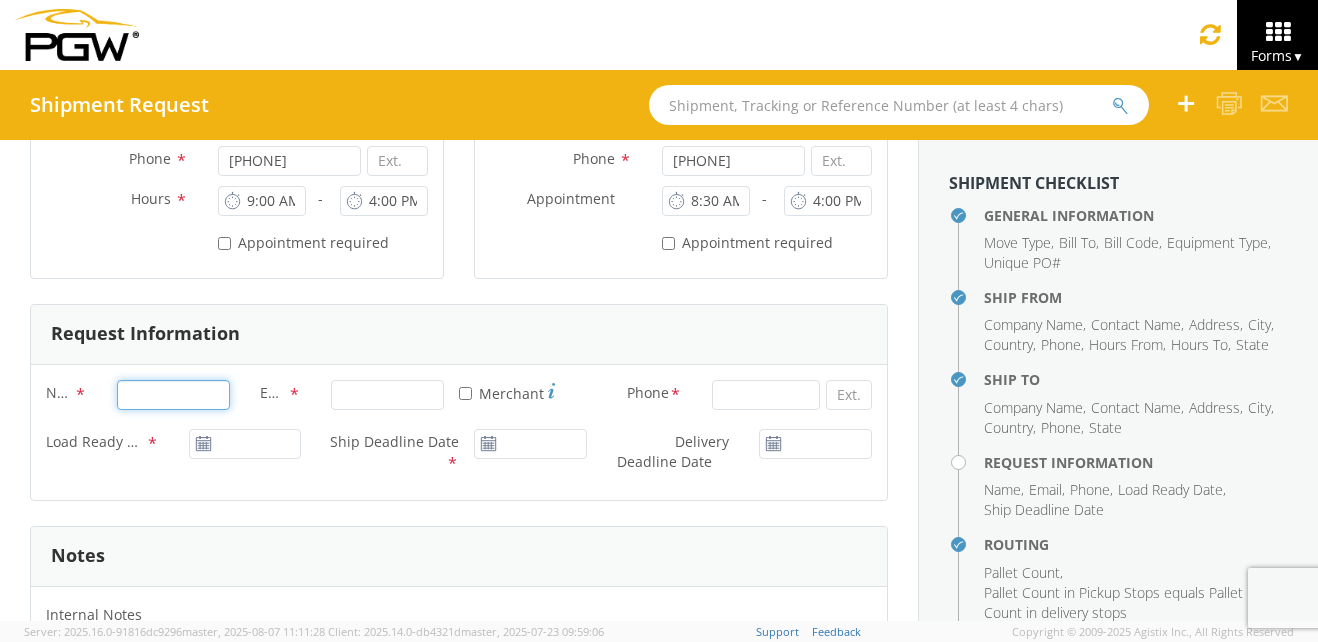 type on "W" 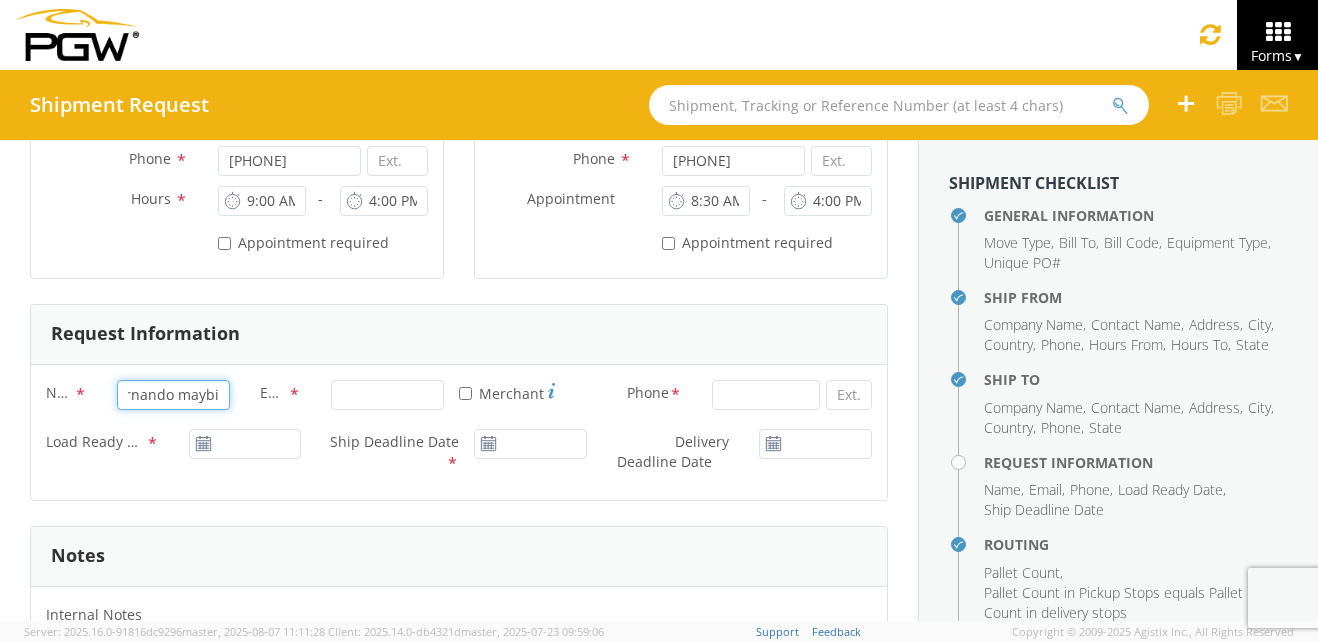 scroll, scrollTop: 0, scrollLeft: 27, axis: horizontal 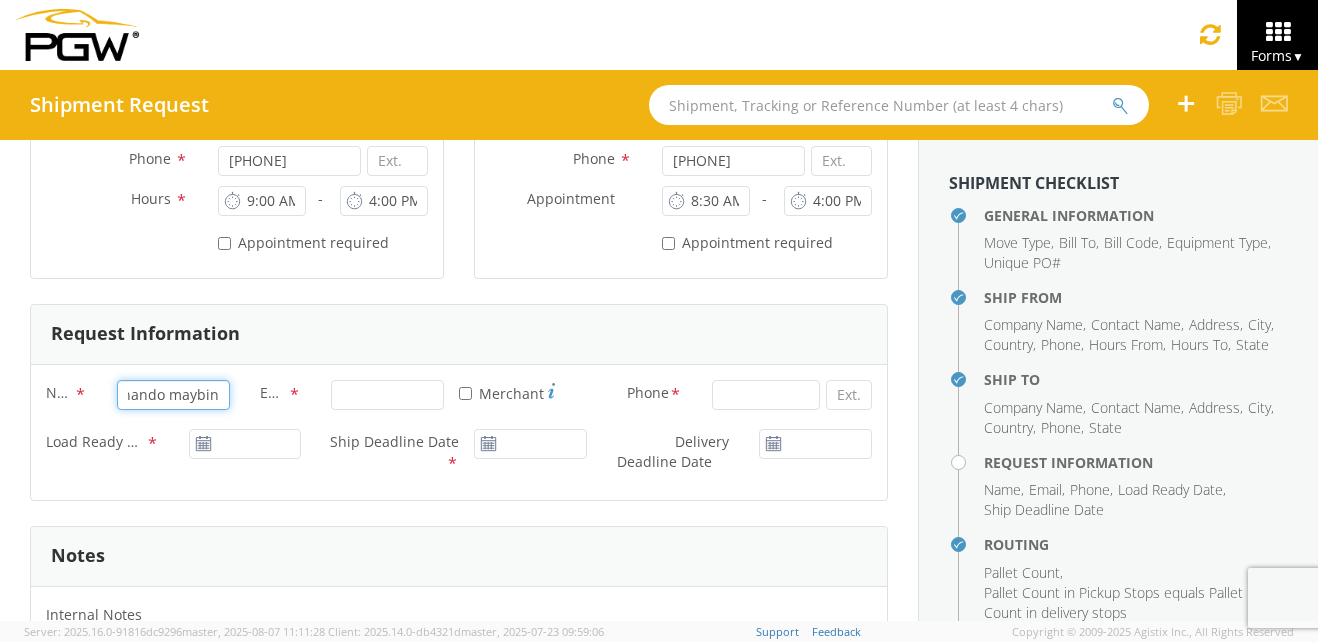 type on "Fernando maybin" 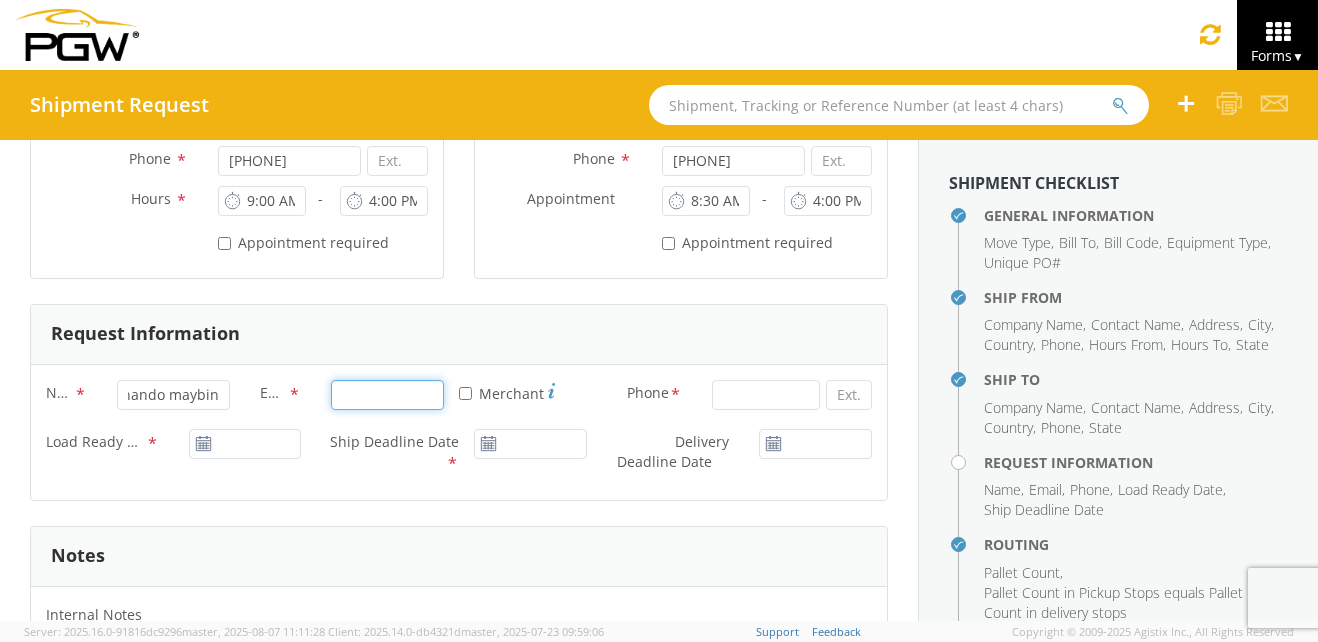 scroll, scrollTop: 0, scrollLeft: 0, axis: both 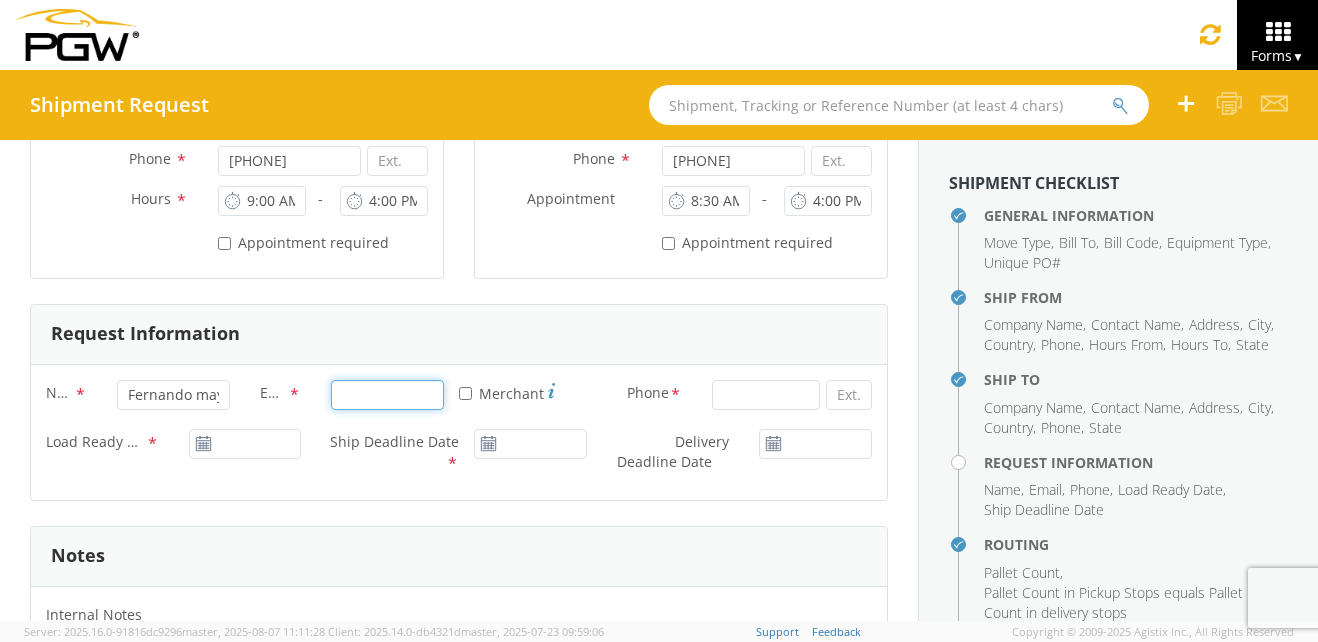 click on "Email        *" at bounding box center [387, 395] 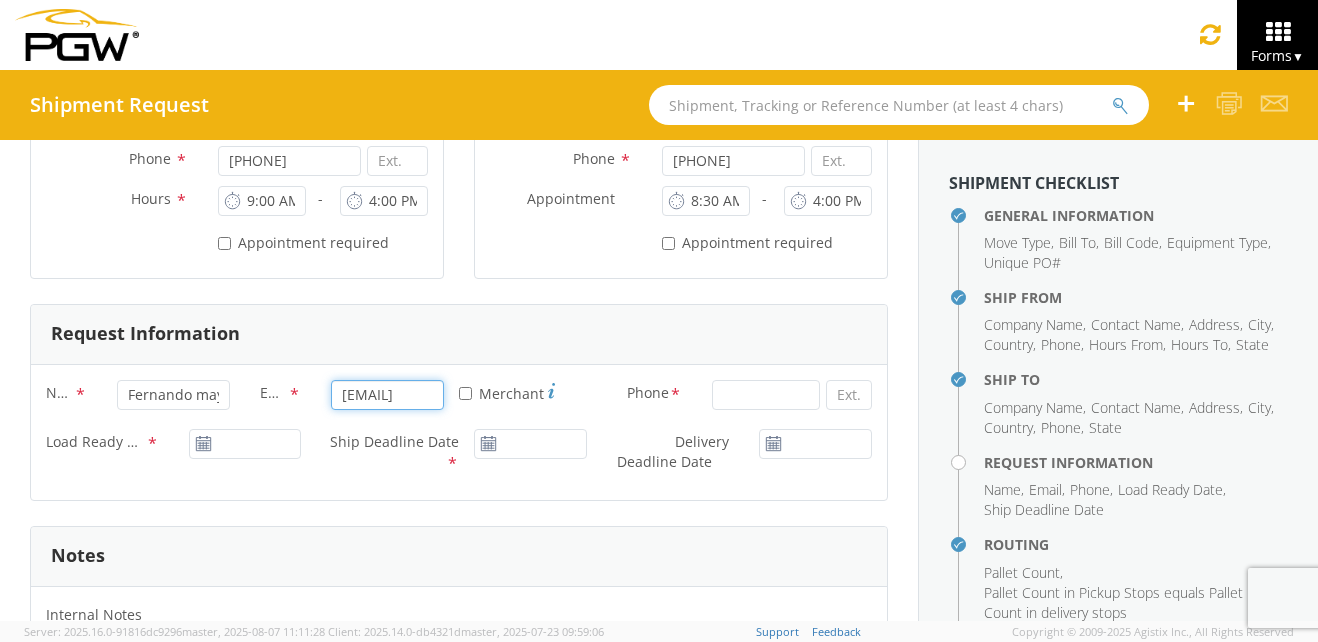 scroll, scrollTop: 0, scrollLeft: 99, axis: horizontal 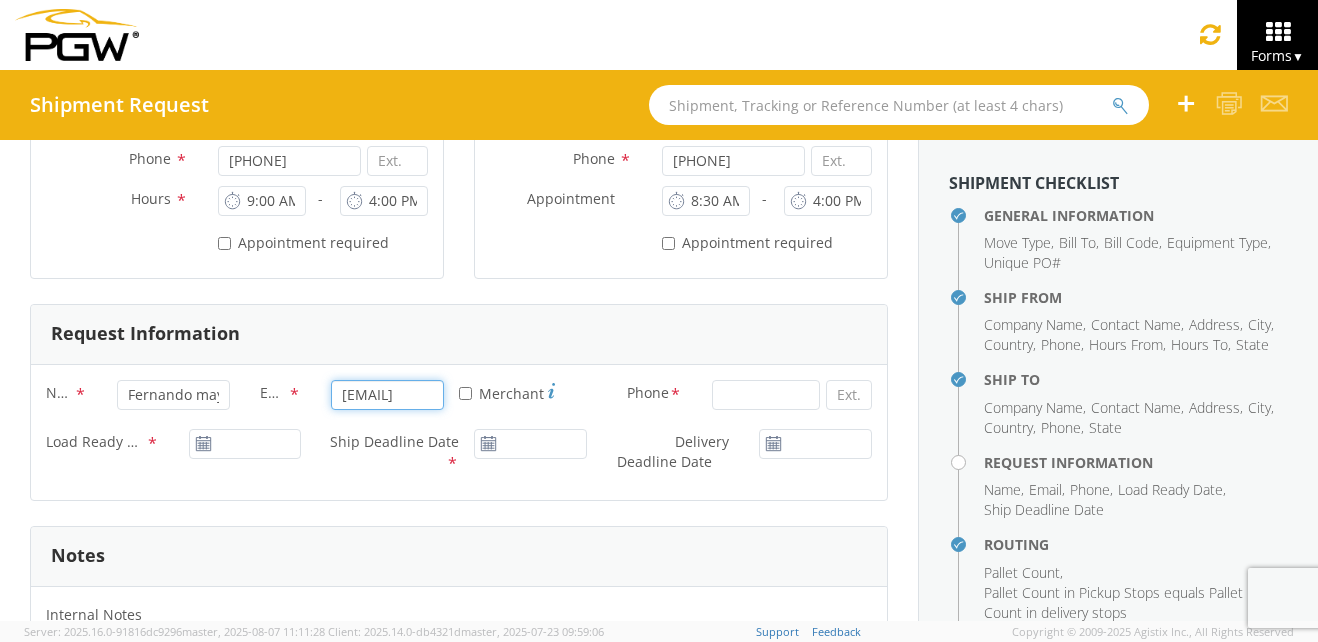 type on "[EMAIL]" 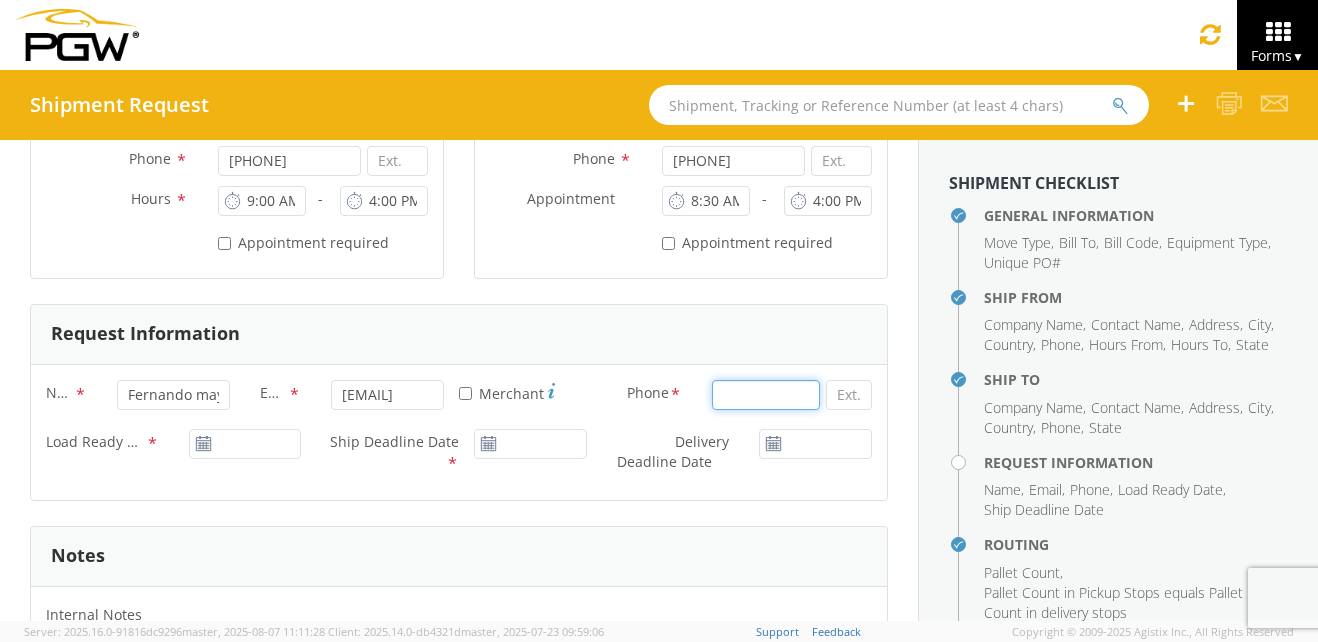 click 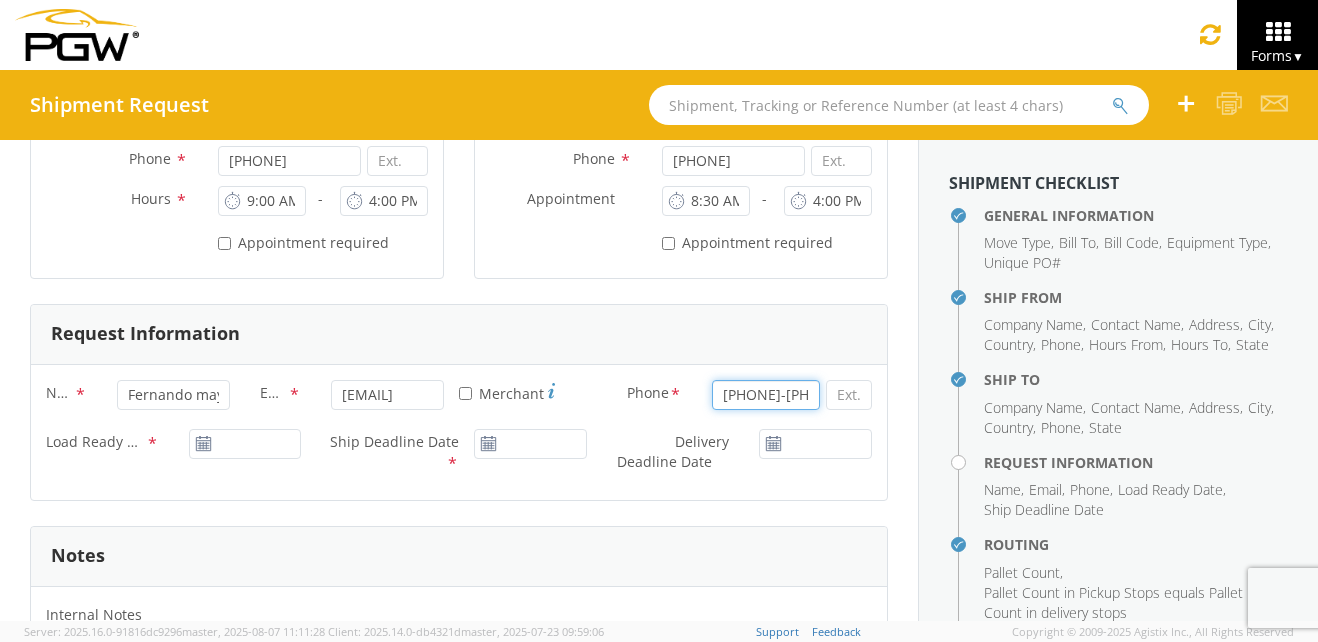 scroll, scrollTop: 0, scrollLeft: 5, axis: horizontal 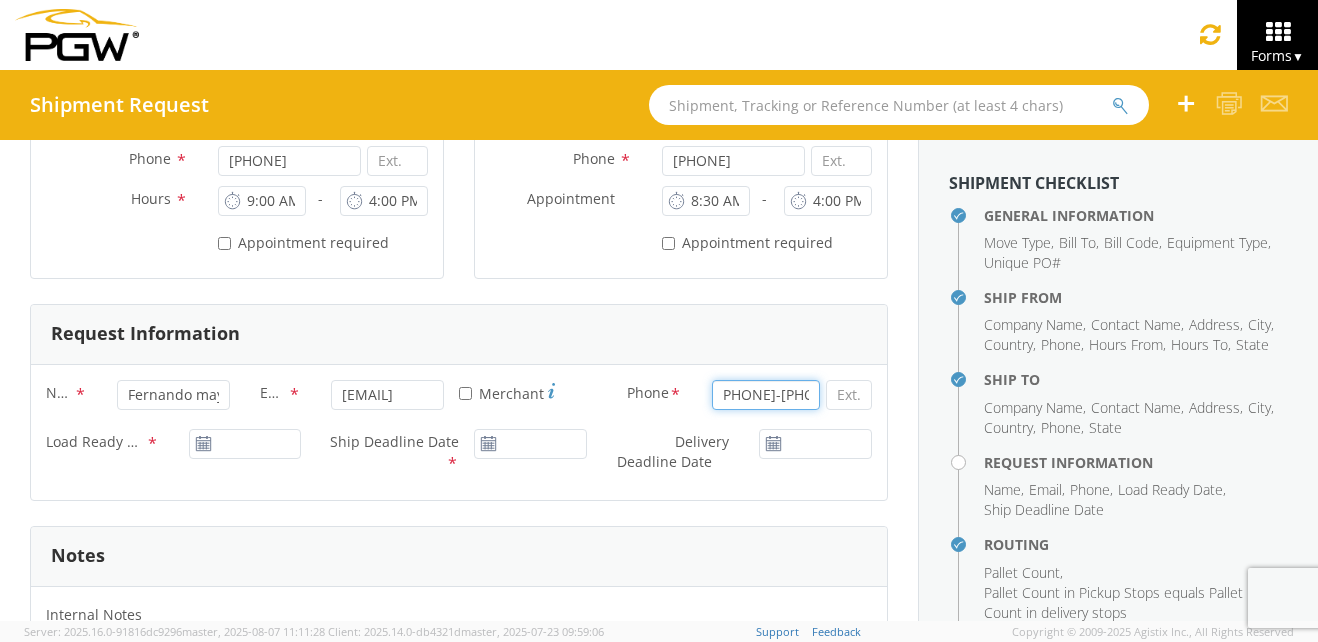 type on "[PHONE]-[PHONE]" 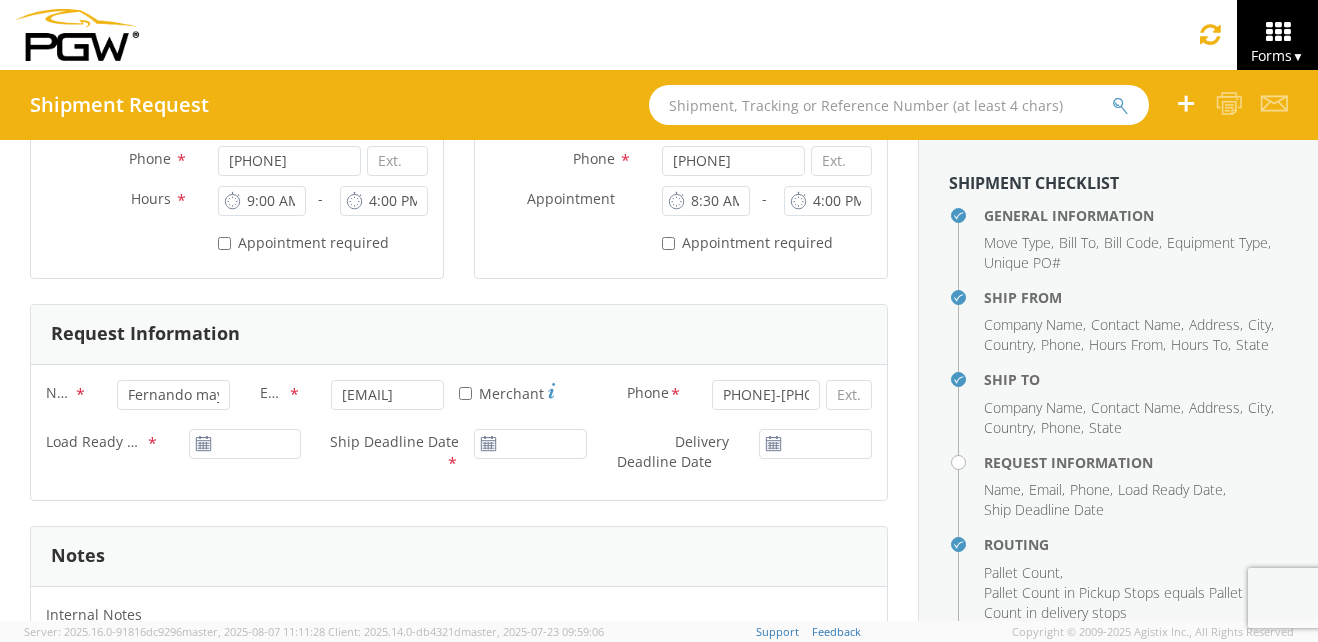 scroll, scrollTop: 0, scrollLeft: 0, axis: both 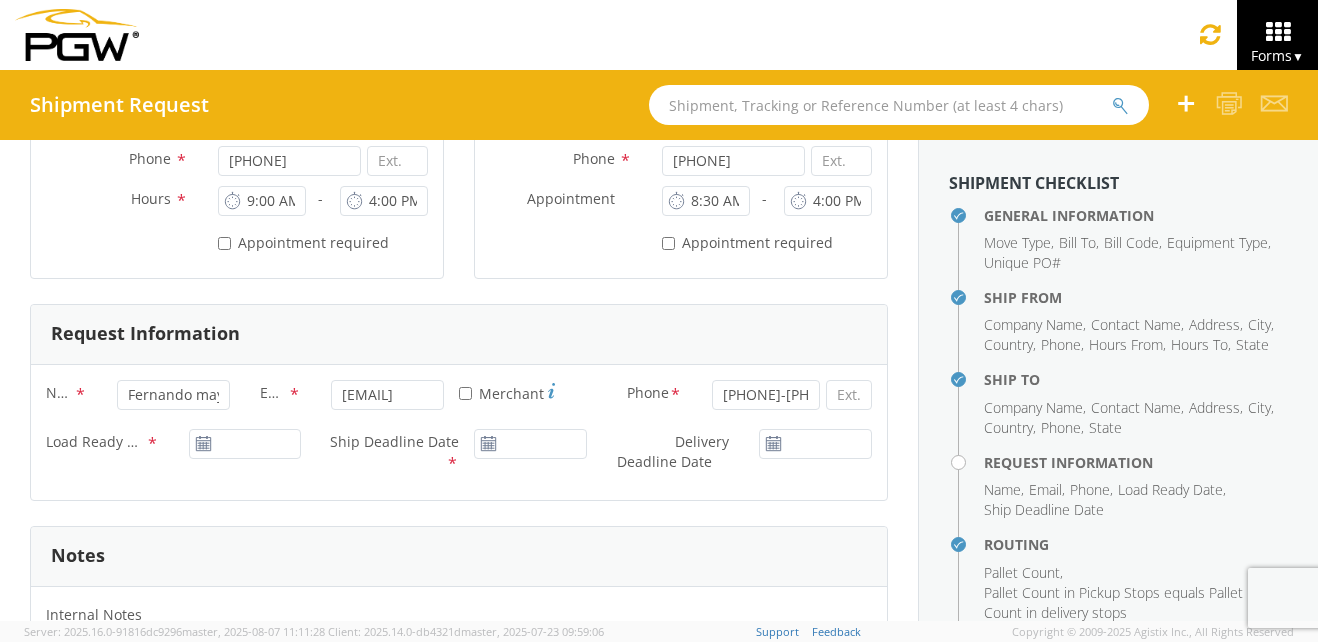 click 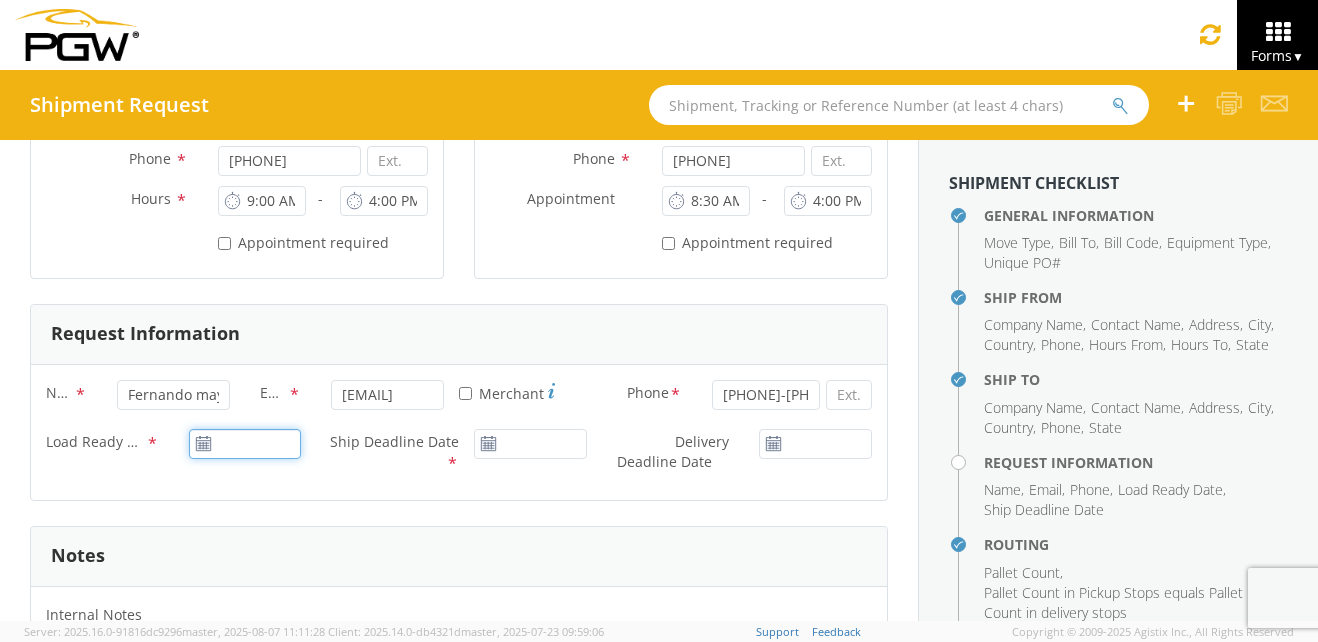 type on "08/08/2025" 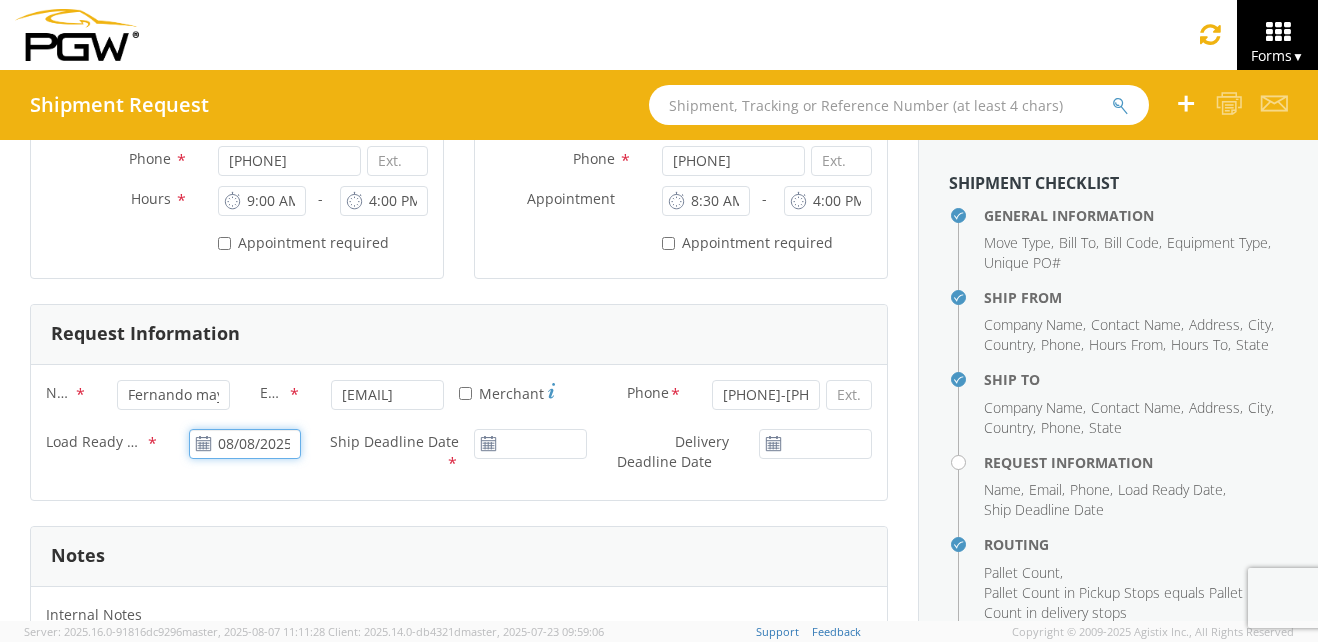 click on "08/08/2025" at bounding box center [245, 444] 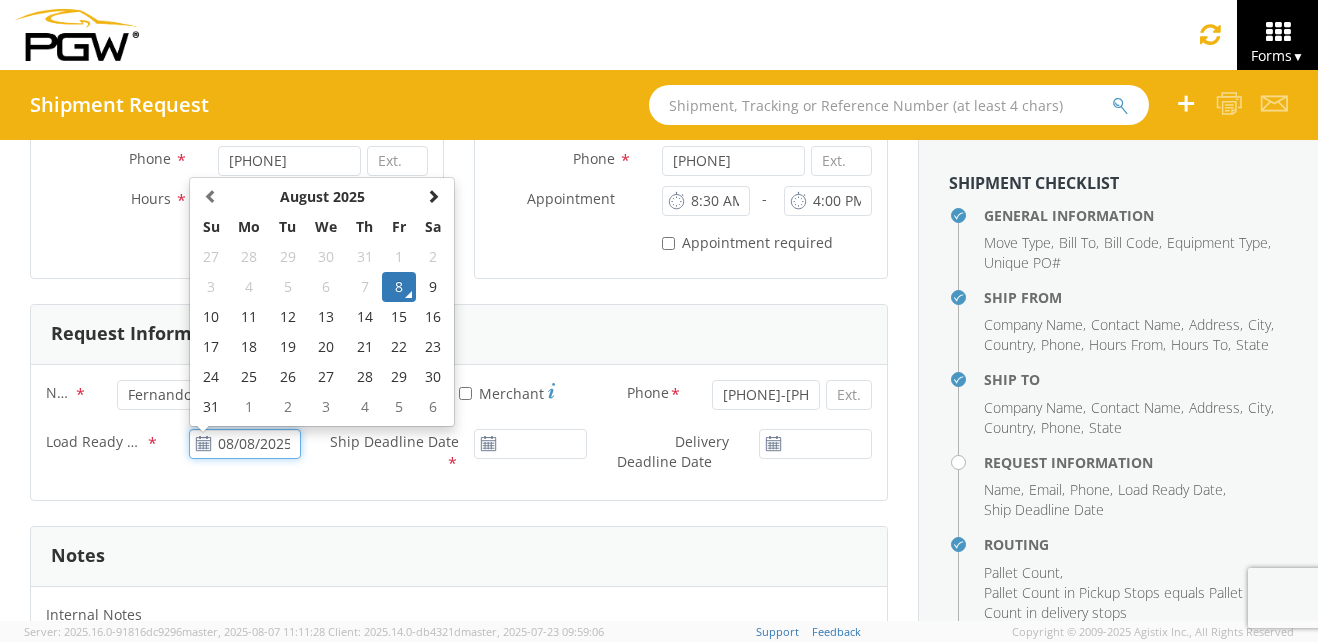 click on "8" 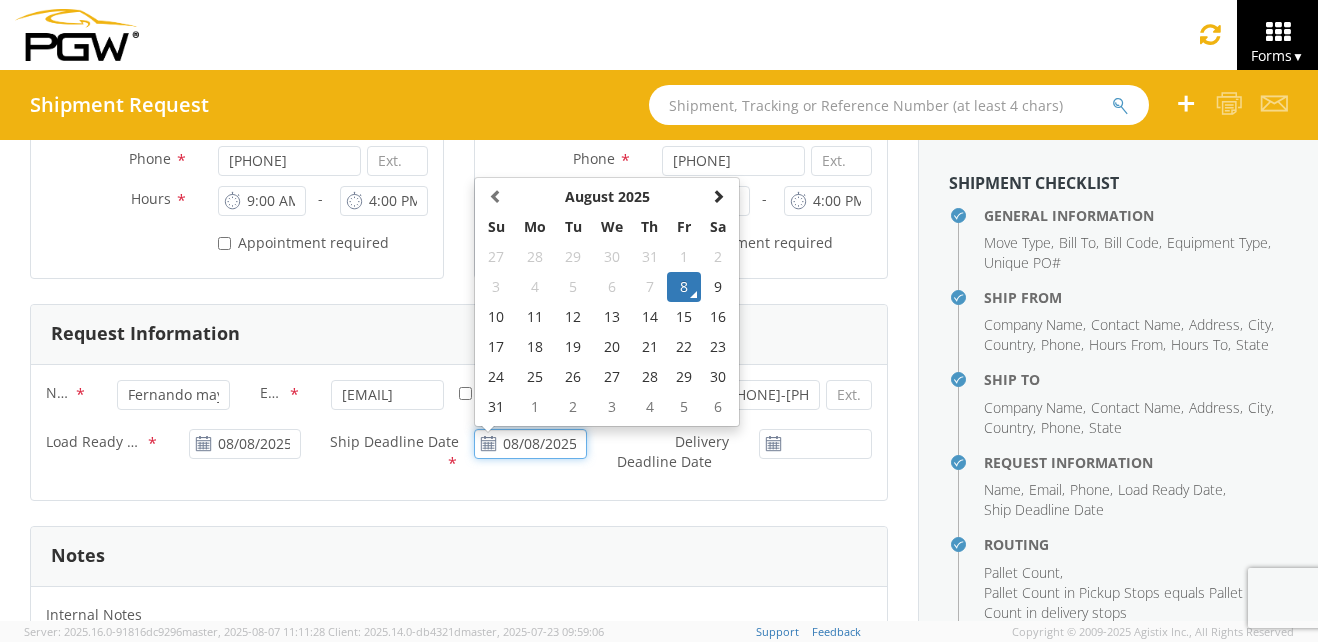 click on "08/08/2025" at bounding box center [530, 444] 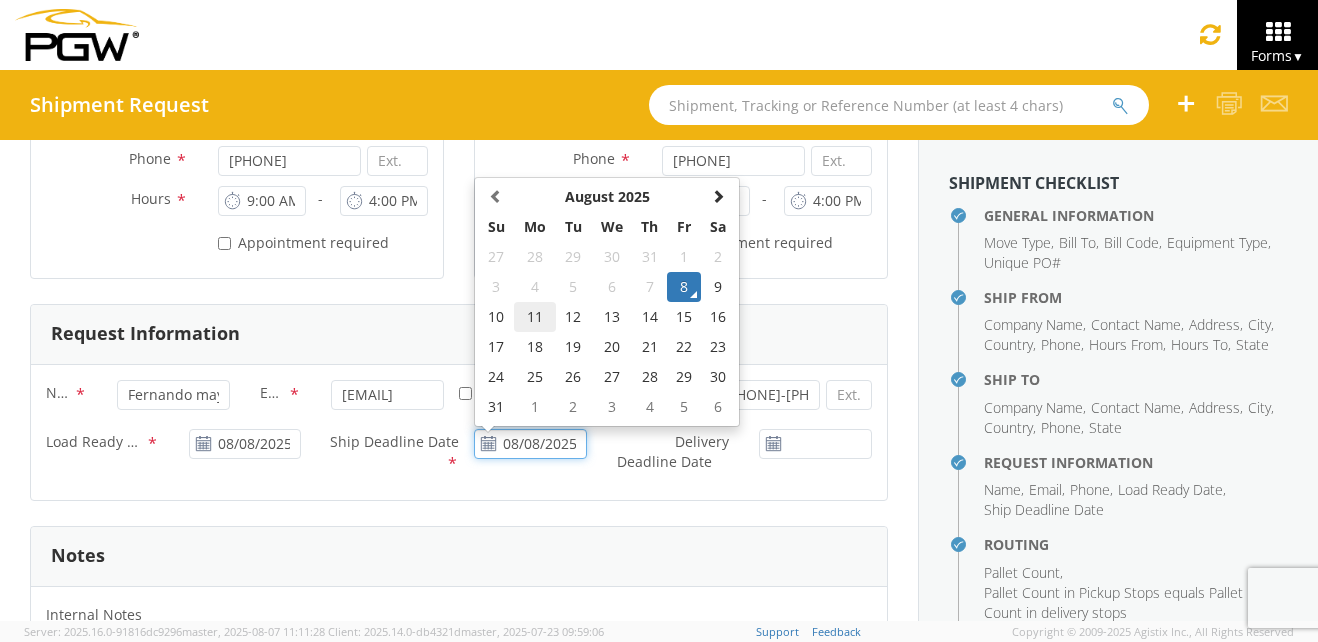 click on "11" 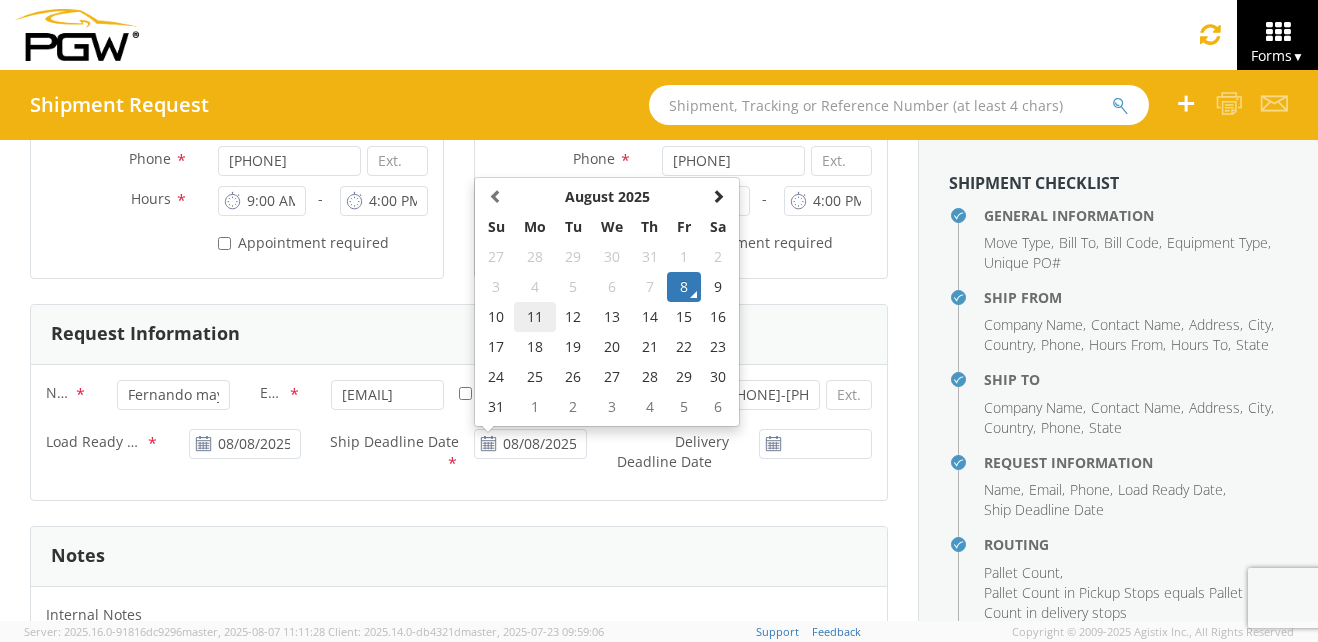 type on "08/11/2025" 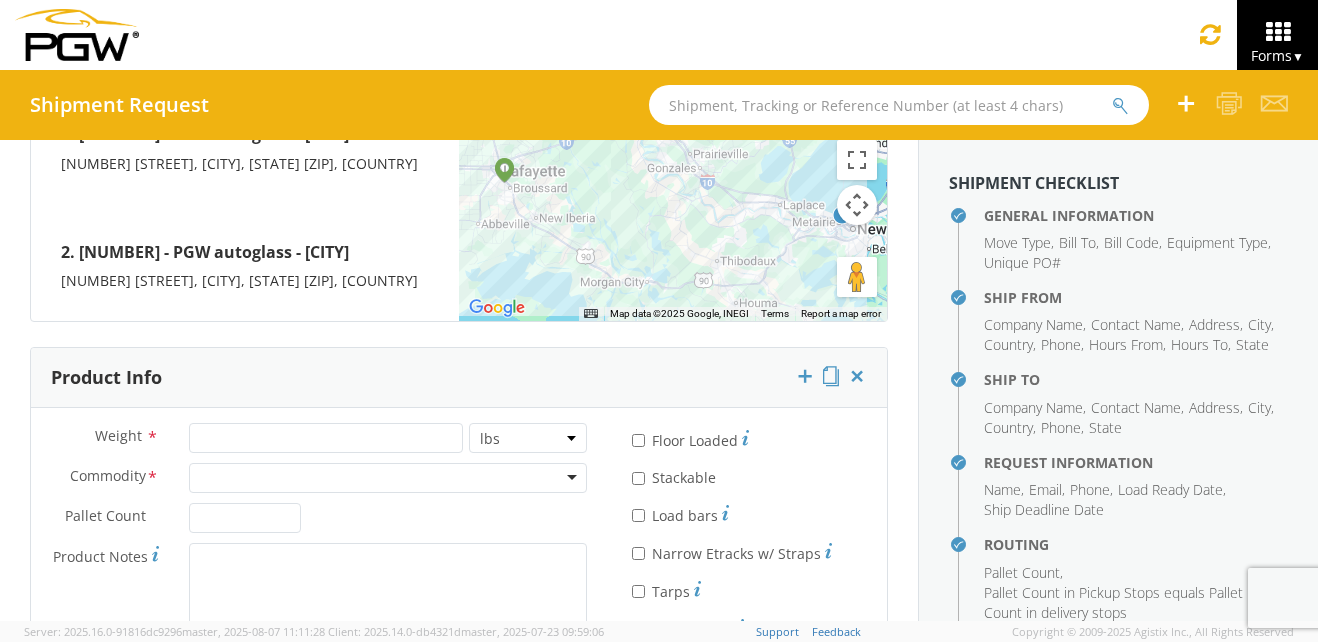 scroll, scrollTop: 1677, scrollLeft: 0, axis: vertical 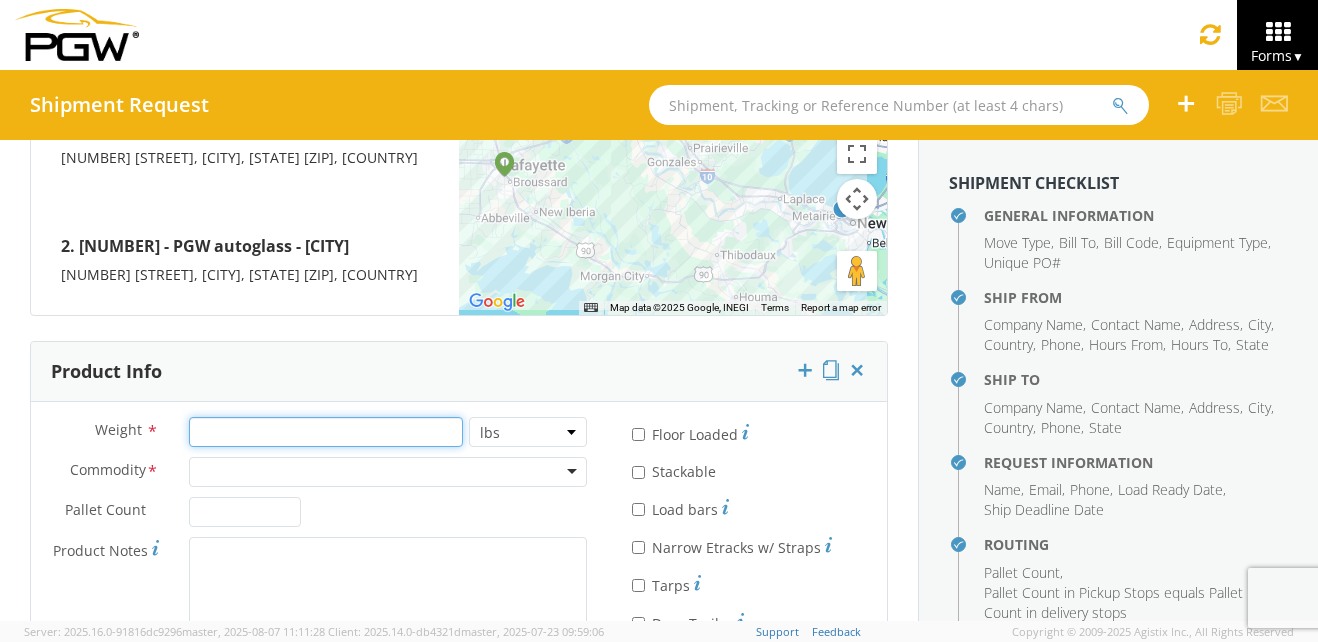 click 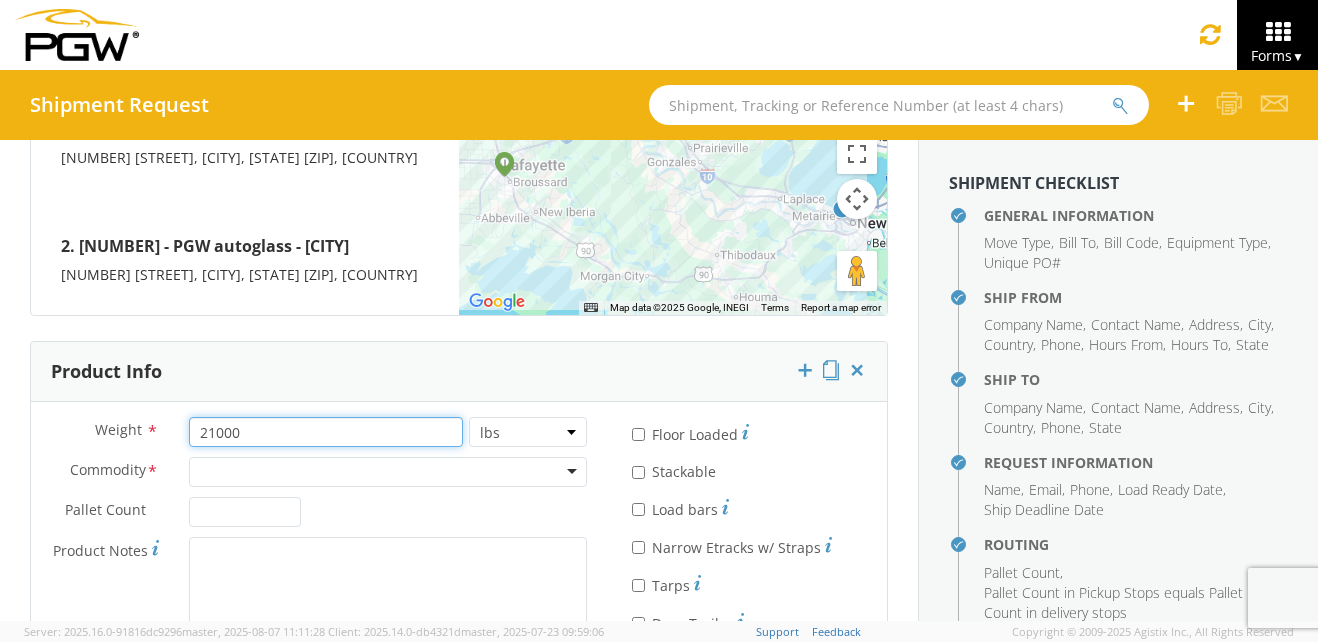 type on "21000" 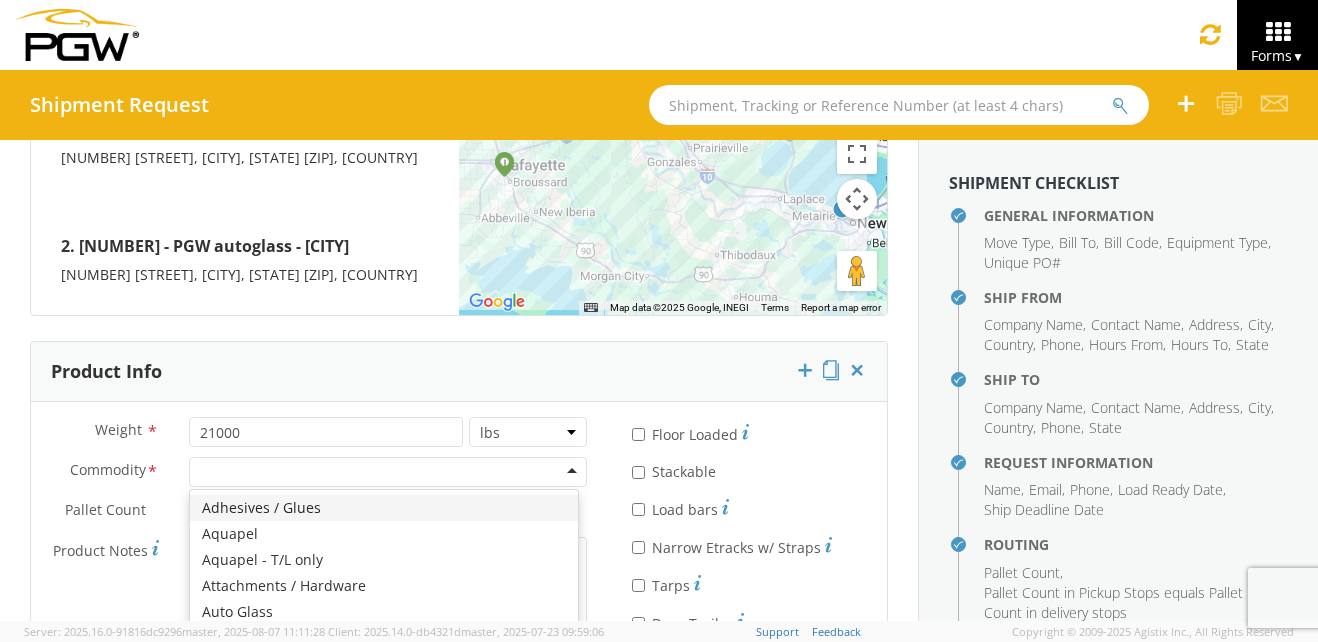 click 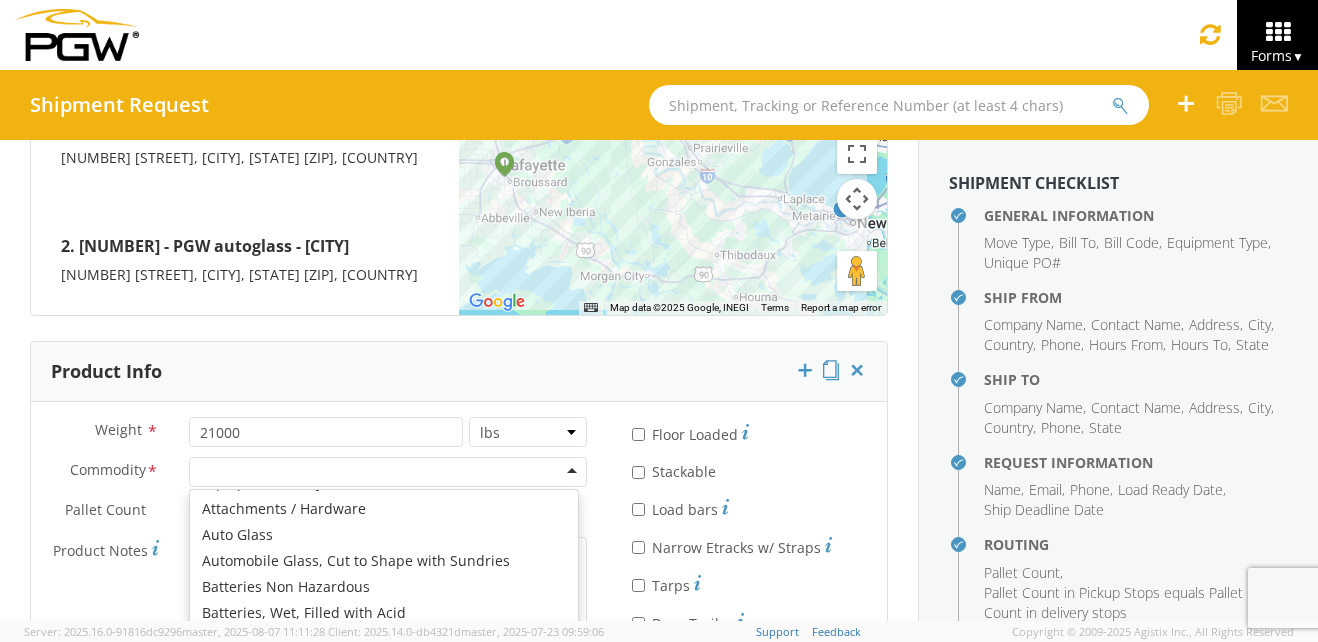 scroll, scrollTop: 102, scrollLeft: 0, axis: vertical 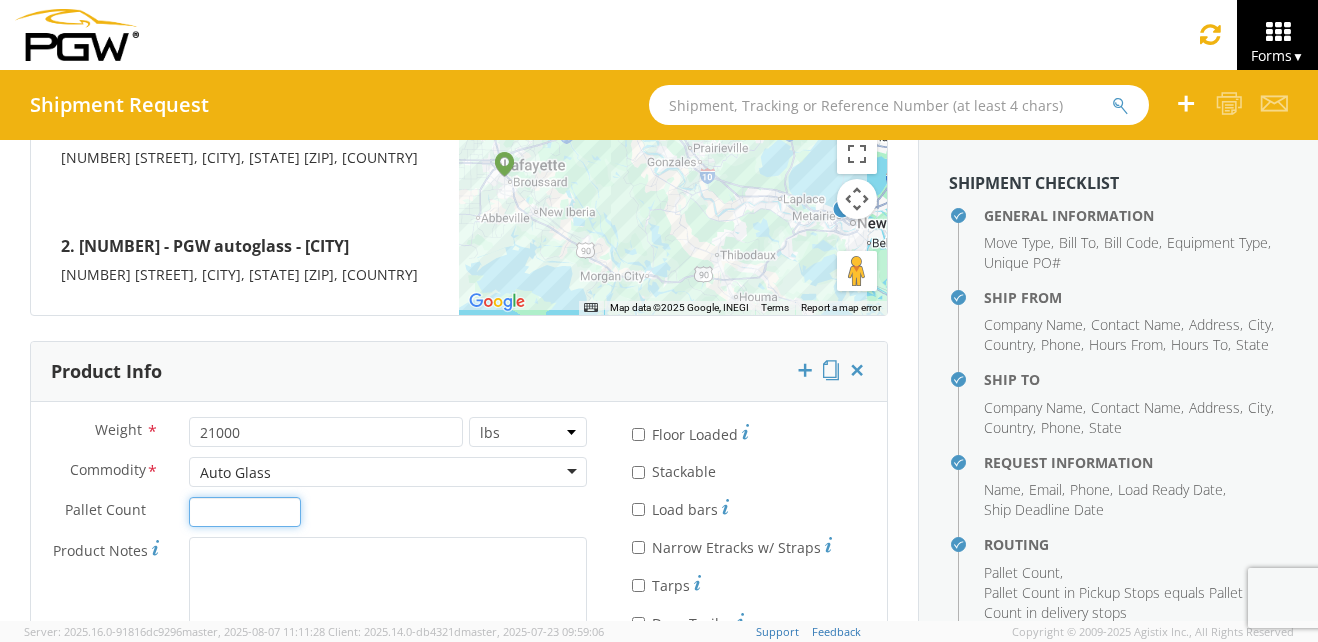 click on "Pallet Count        *" at bounding box center (245, 512) 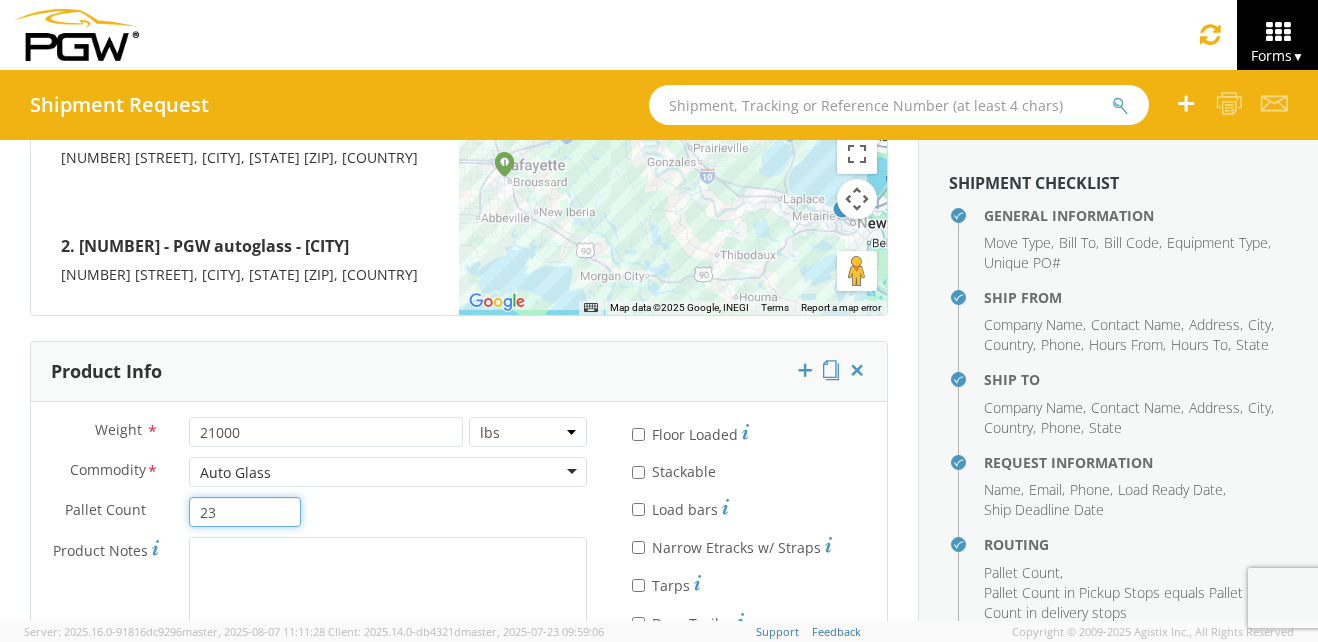 type on "23" 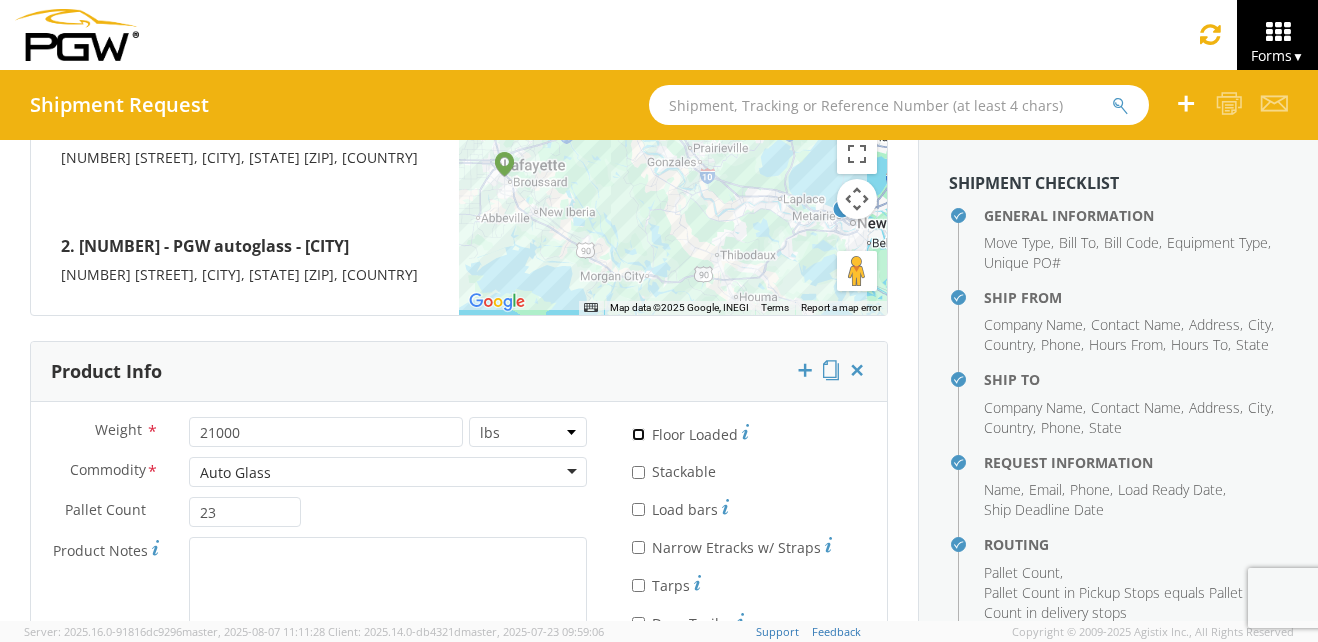 click on "* Floor Loaded" at bounding box center [638, 434] 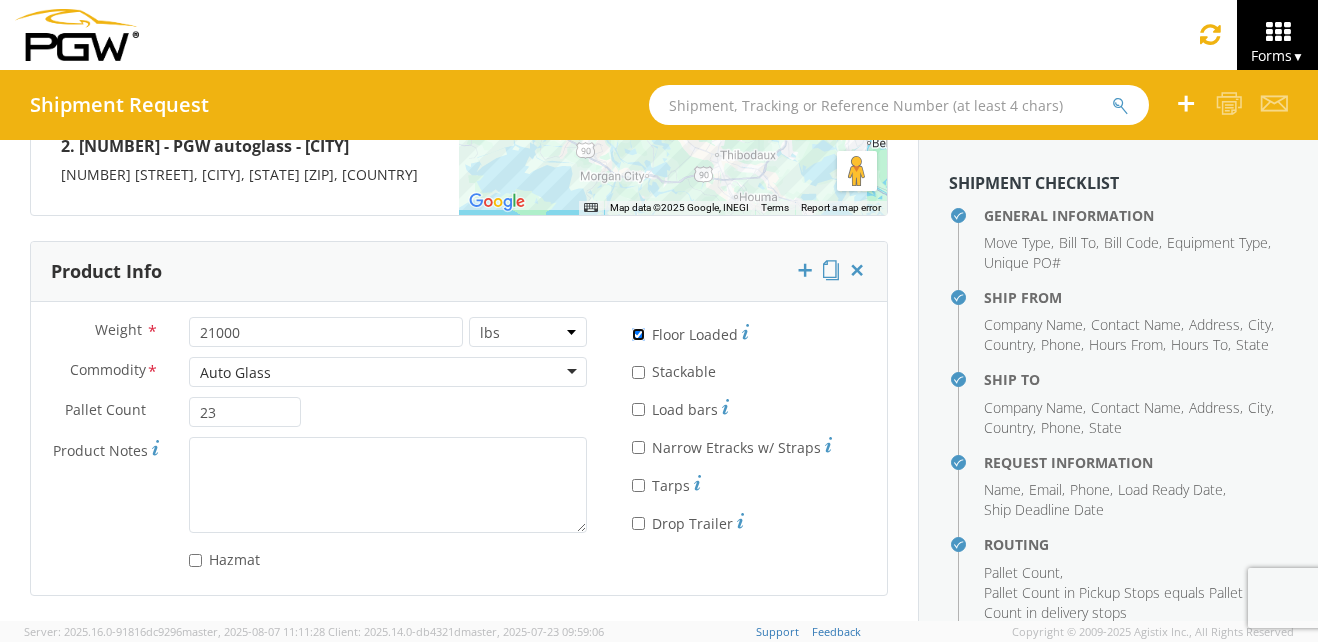 scroll, scrollTop: 1797, scrollLeft: 0, axis: vertical 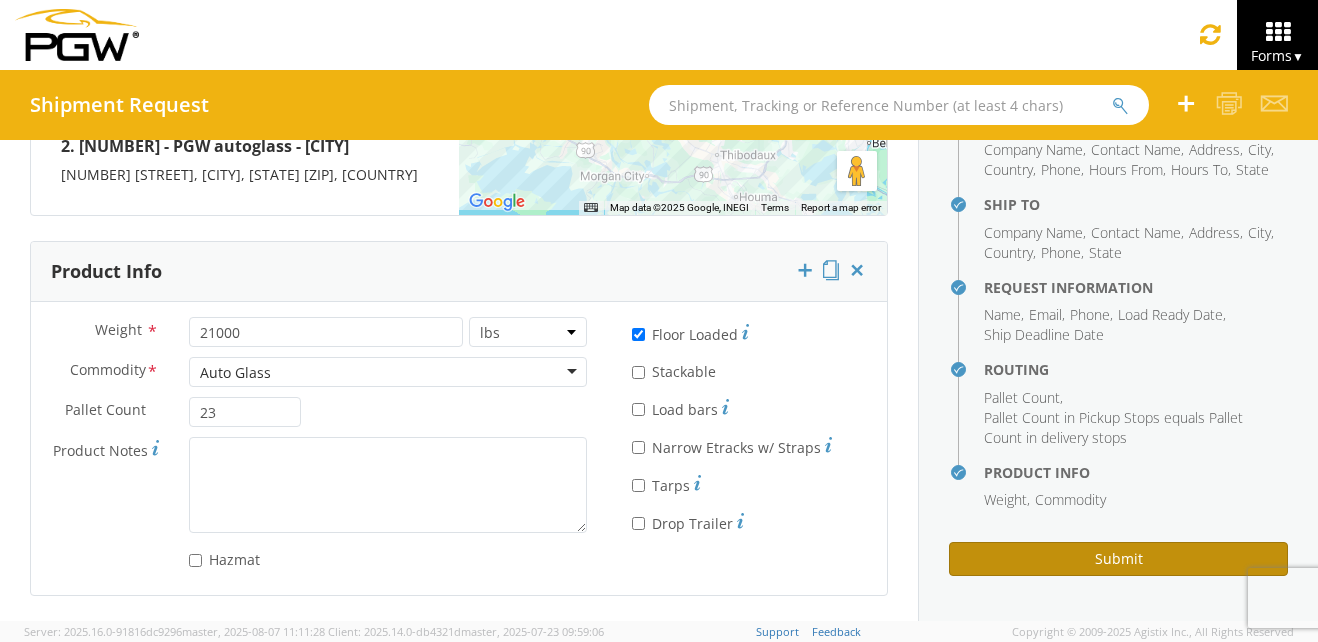 click on "Submit" at bounding box center (1118, 559) 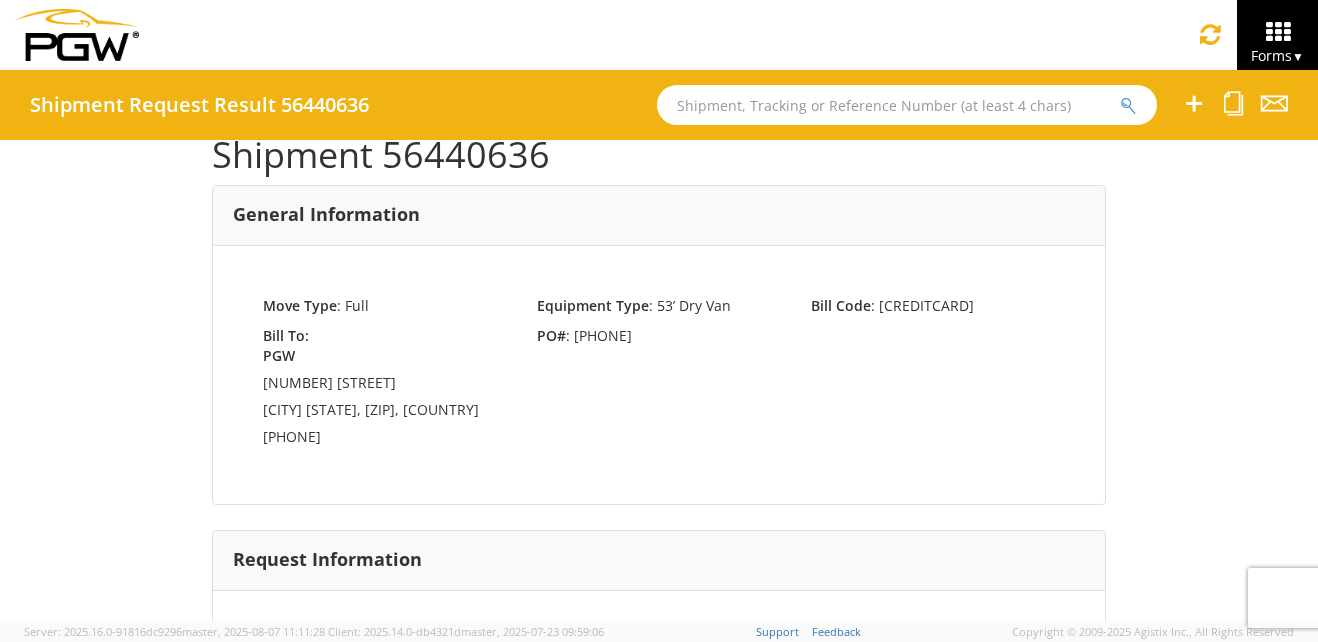 scroll, scrollTop: 0, scrollLeft: 0, axis: both 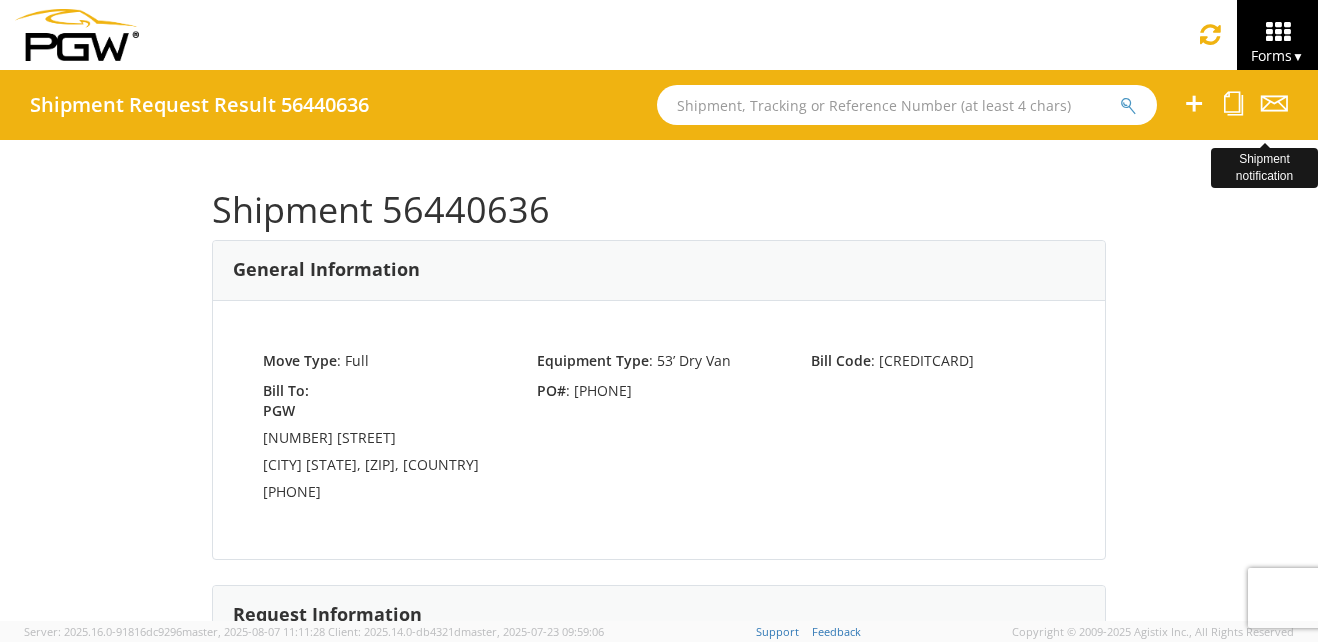 click at bounding box center [1274, 103] 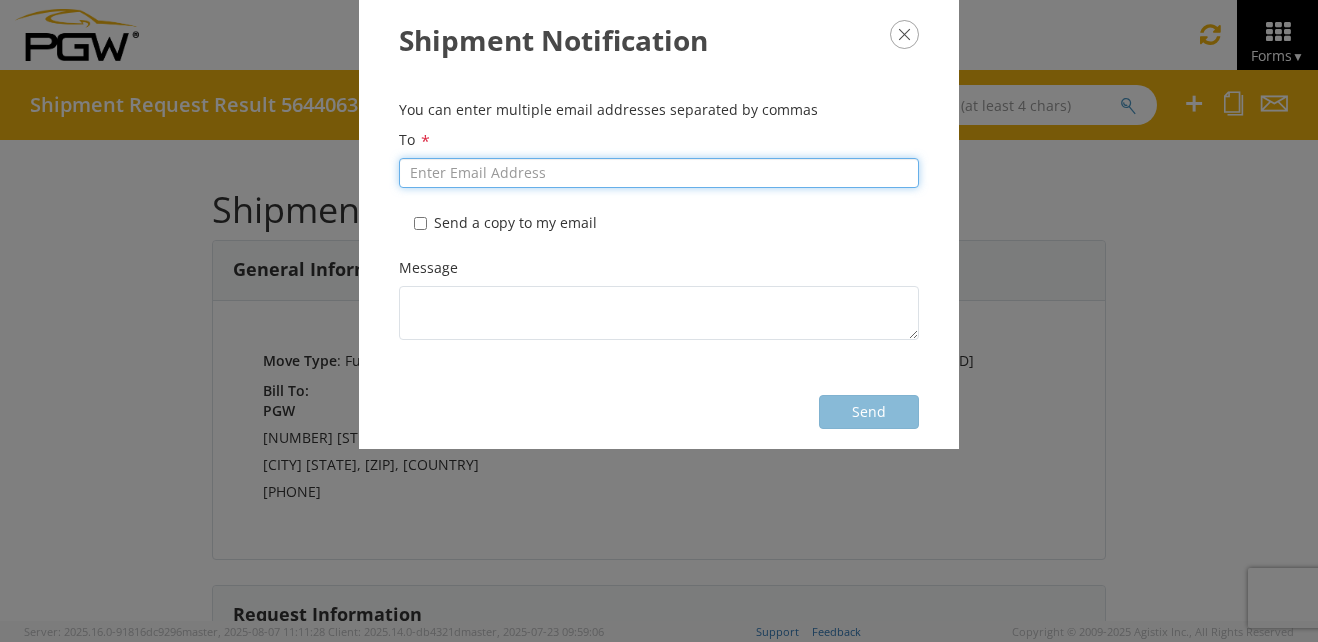 click on "To        *" at bounding box center [659, 173] 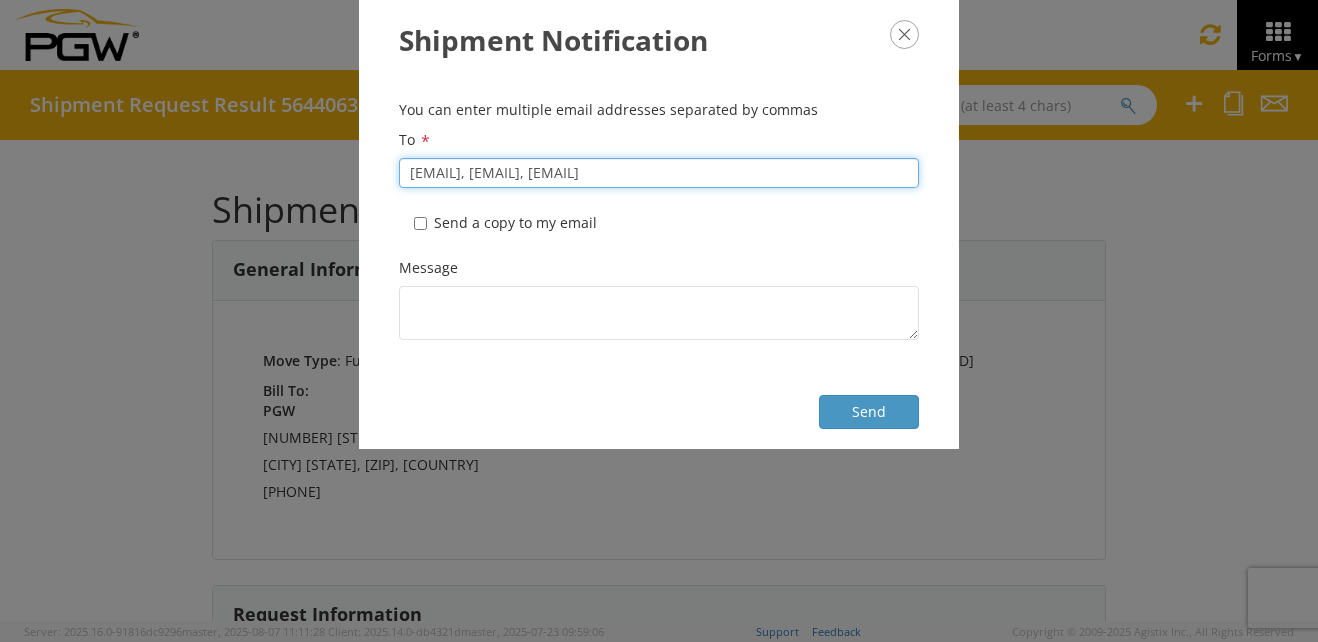 scroll, scrollTop: 0, scrollLeft: 87, axis: horizontal 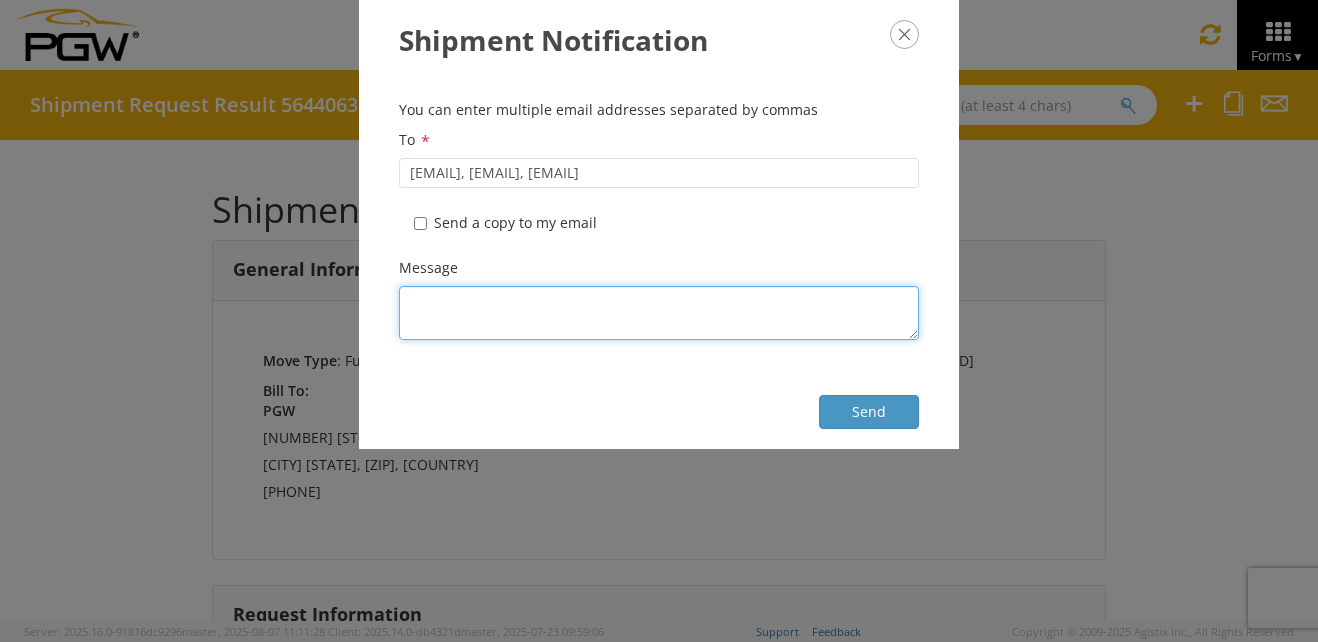 click on "Message        *" at bounding box center (659, 313) 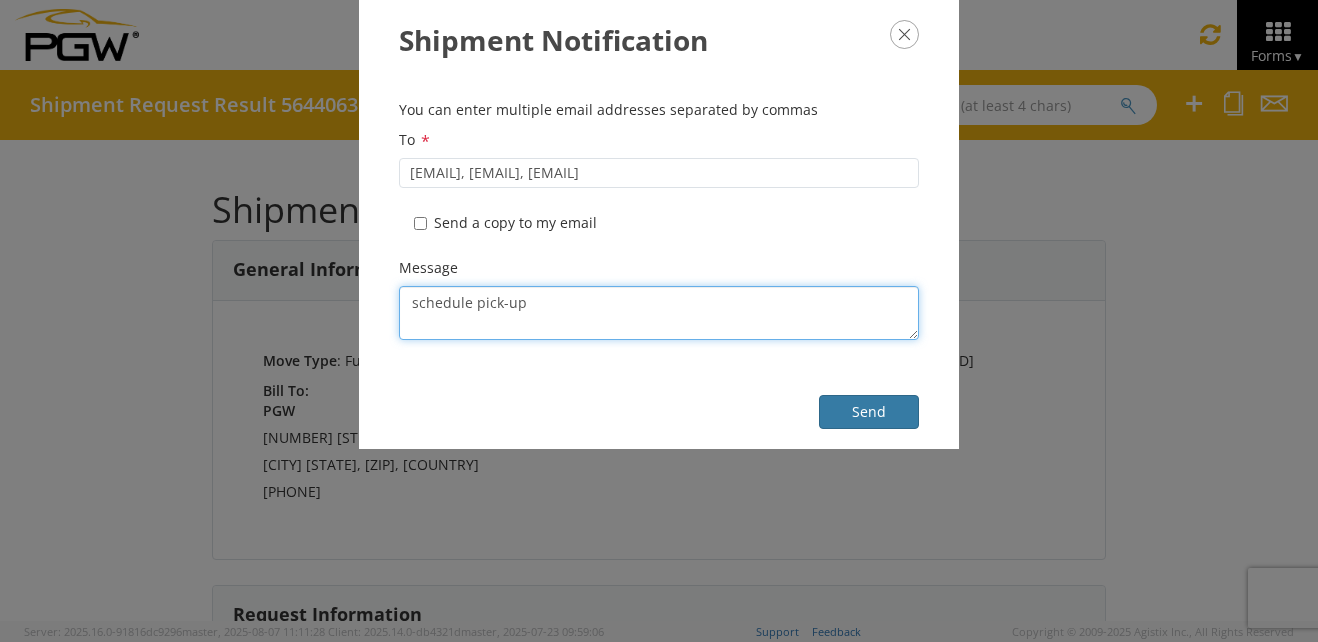 type on "schedule pick-up" 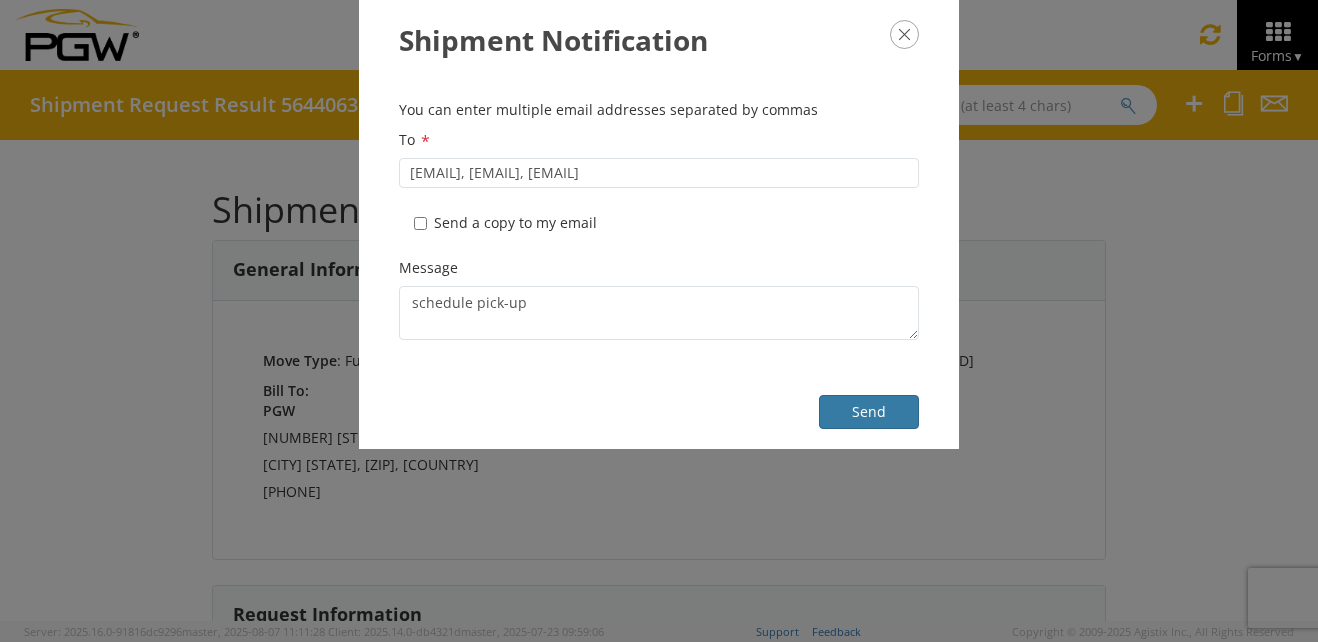 click on "Send" at bounding box center [869, 412] 